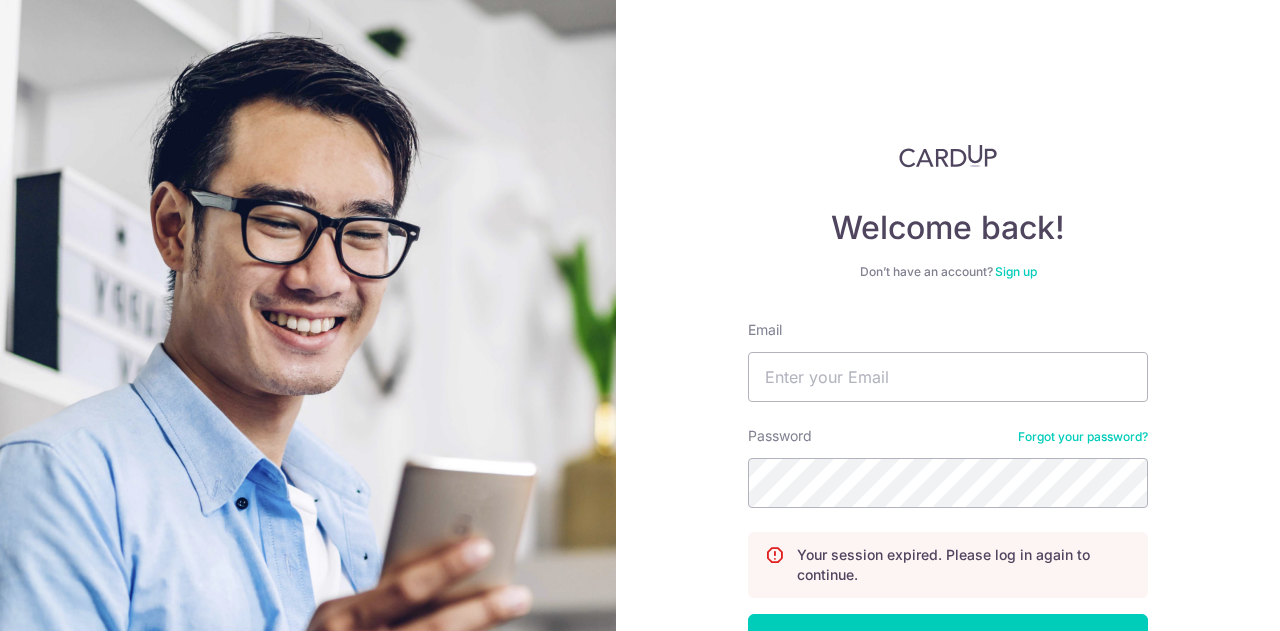 scroll, scrollTop: 0, scrollLeft: 0, axis: both 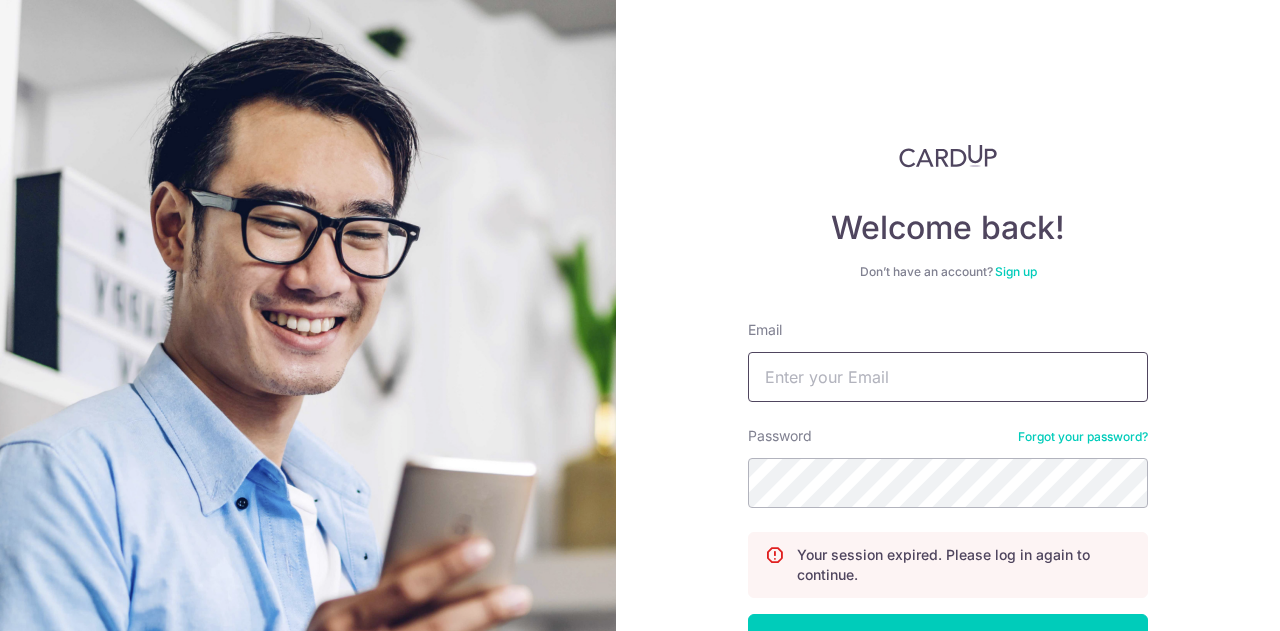 type on "[EMAIL_ADDRESS][DOMAIN_NAME]" 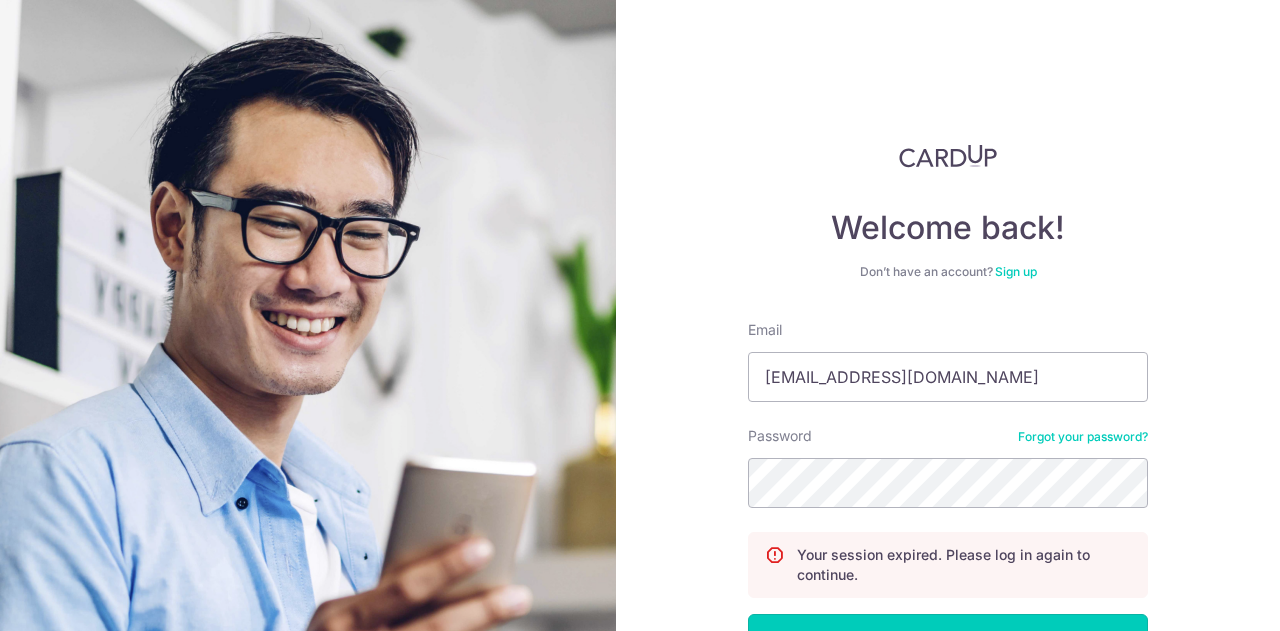 scroll, scrollTop: 0, scrollLeft: 0, axis: both 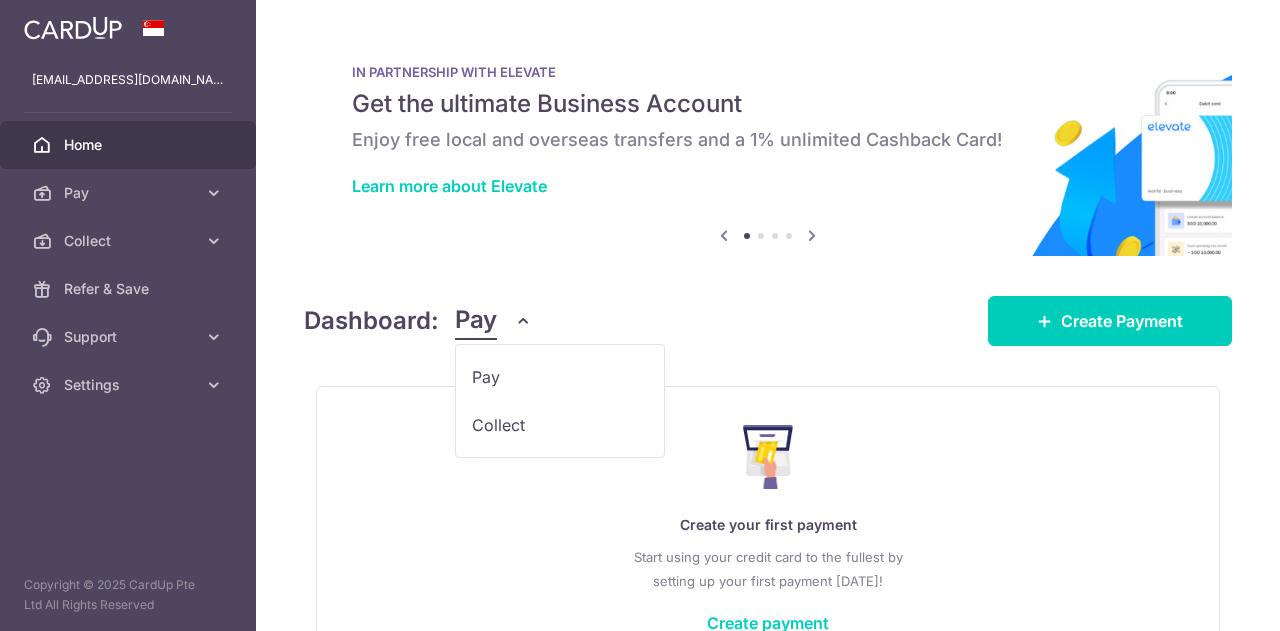 click on "Pay" at bounding box center [476, 321] 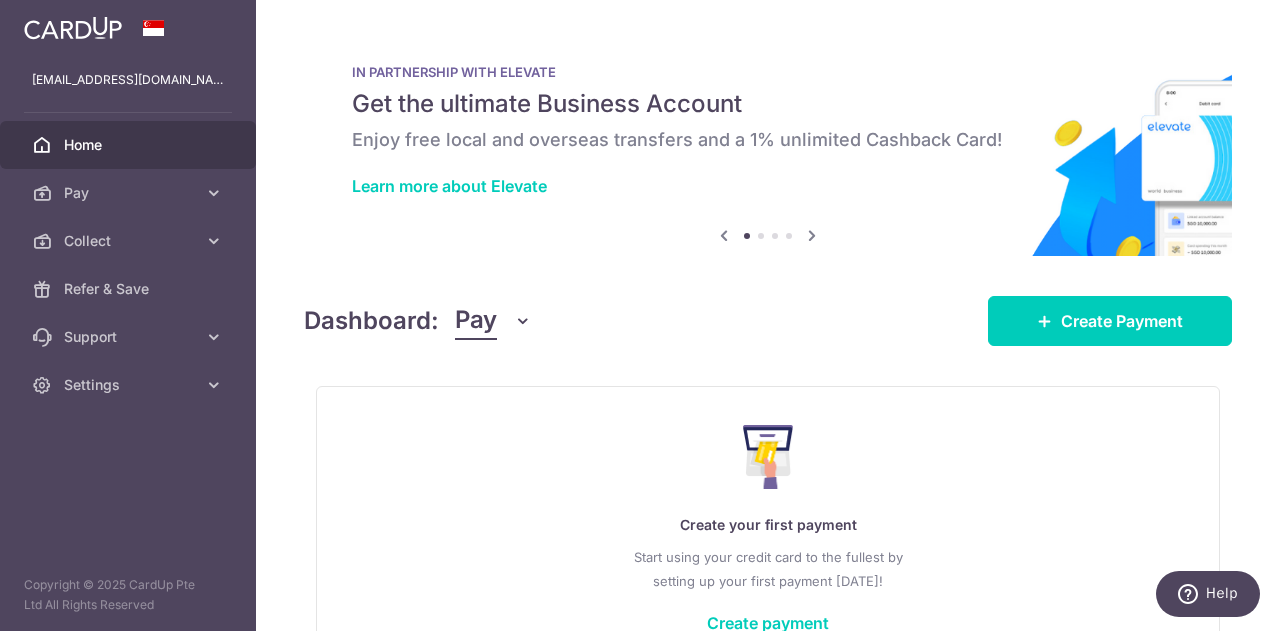 click on "Pay" at bounding box center [493, 321] 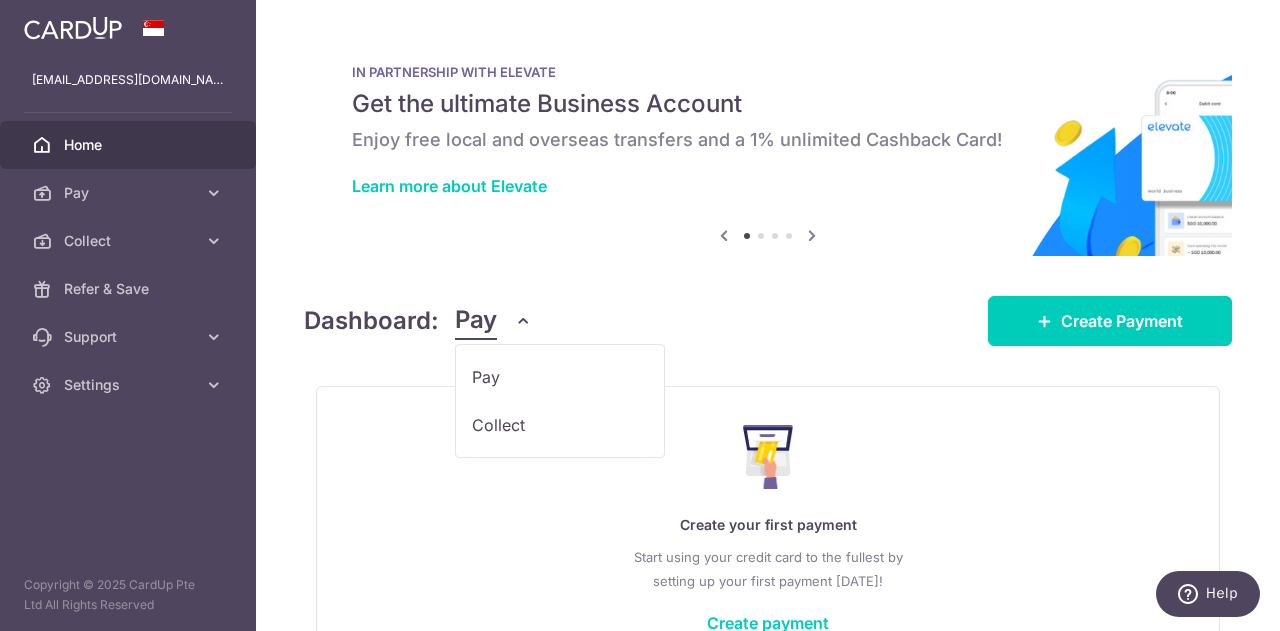 click on "Pay
Collect" at bounding box center [560, 401] 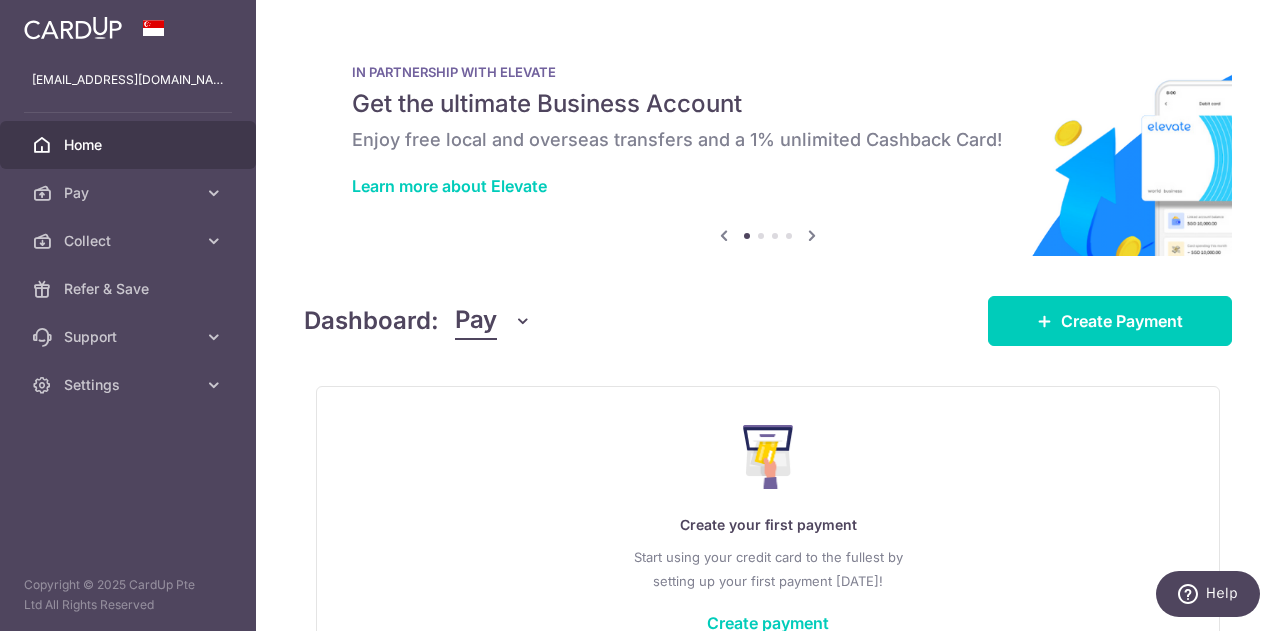 click on "Pay" at bounding box center (476, 321) 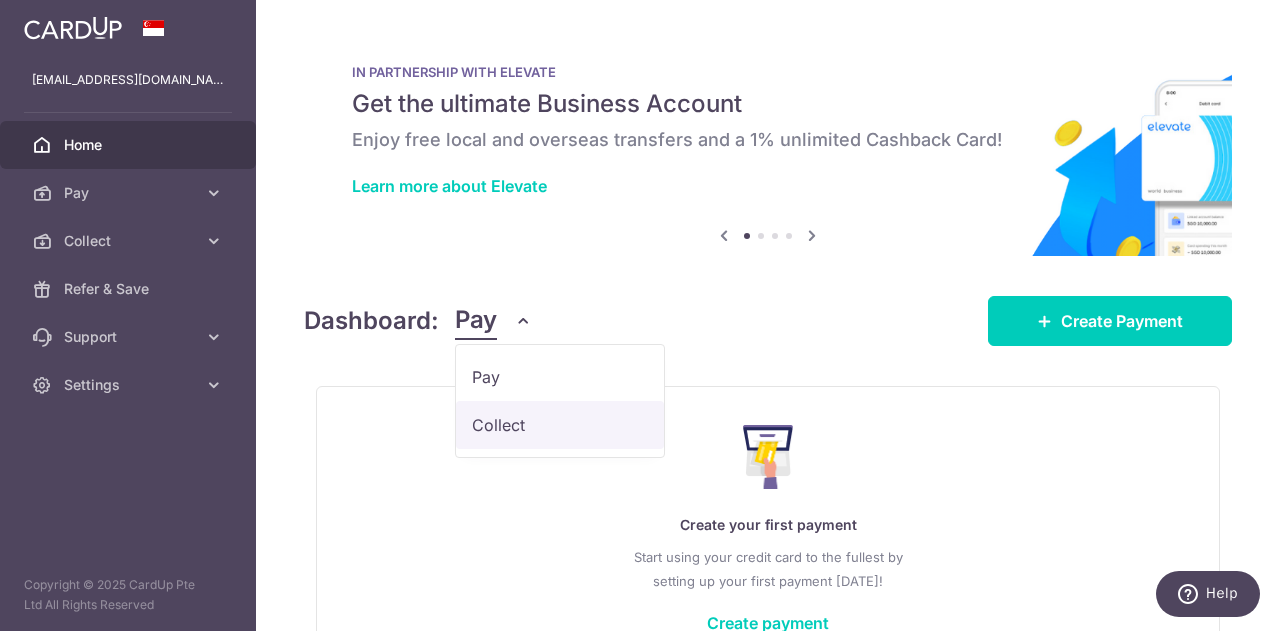click on "Collect" at bounding box center [560, 425] 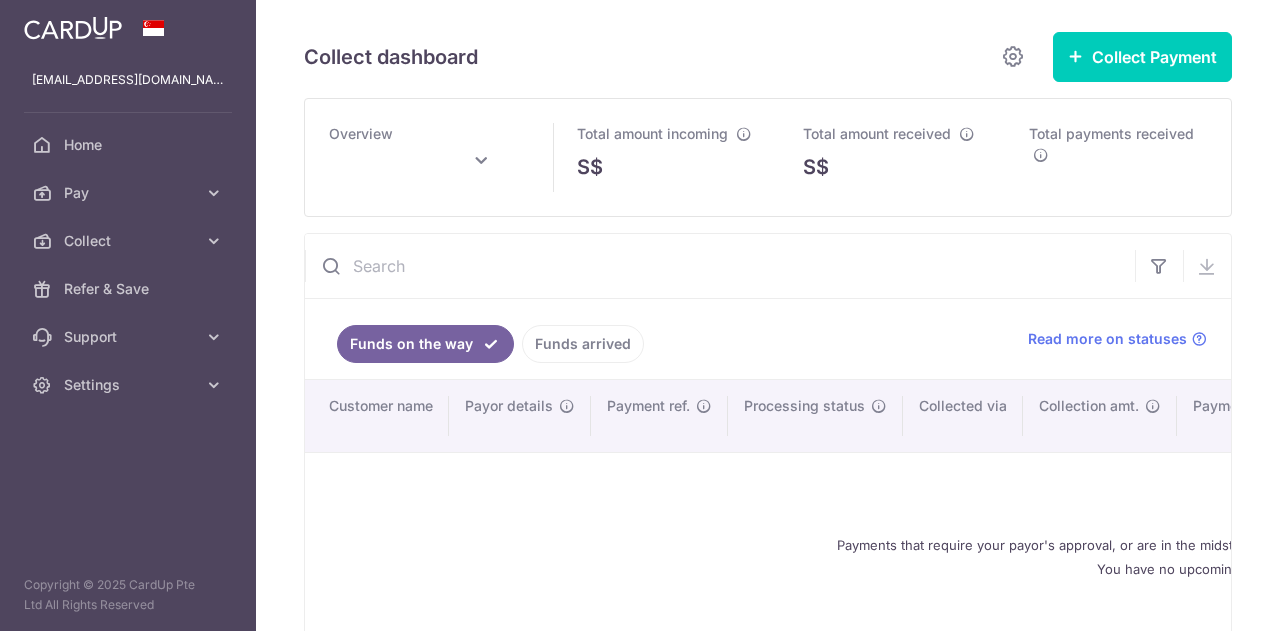 scroll, scrollTop: 0, scrollLeft: 0, axis: both 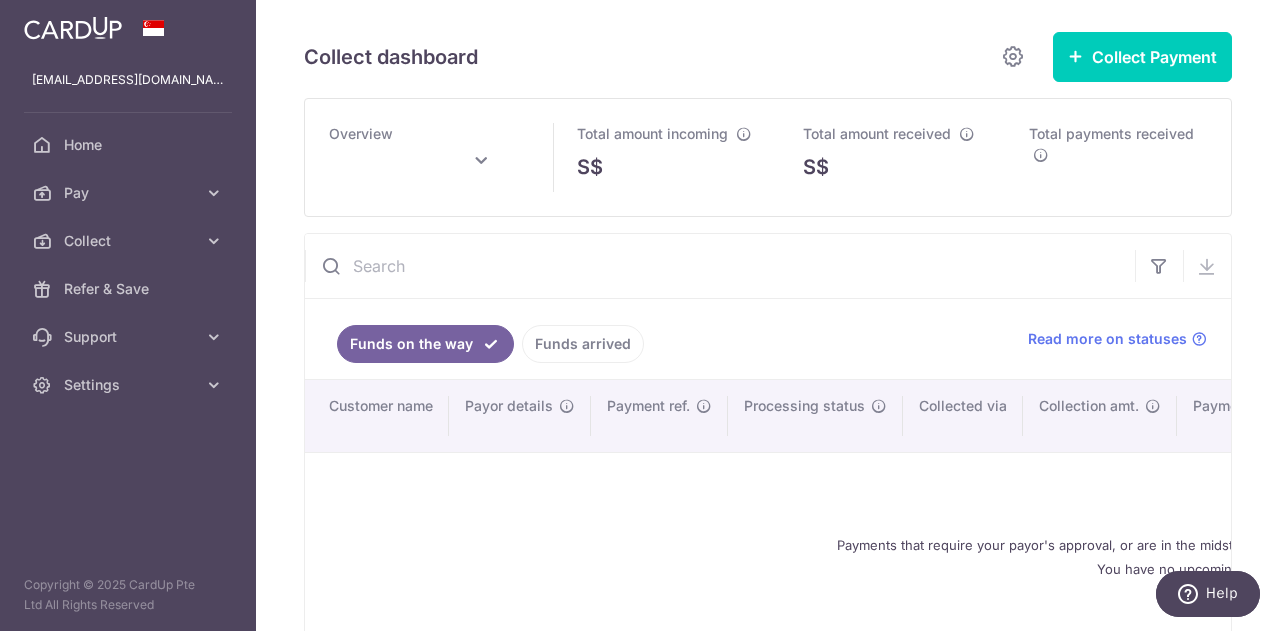 type on "July 2025" 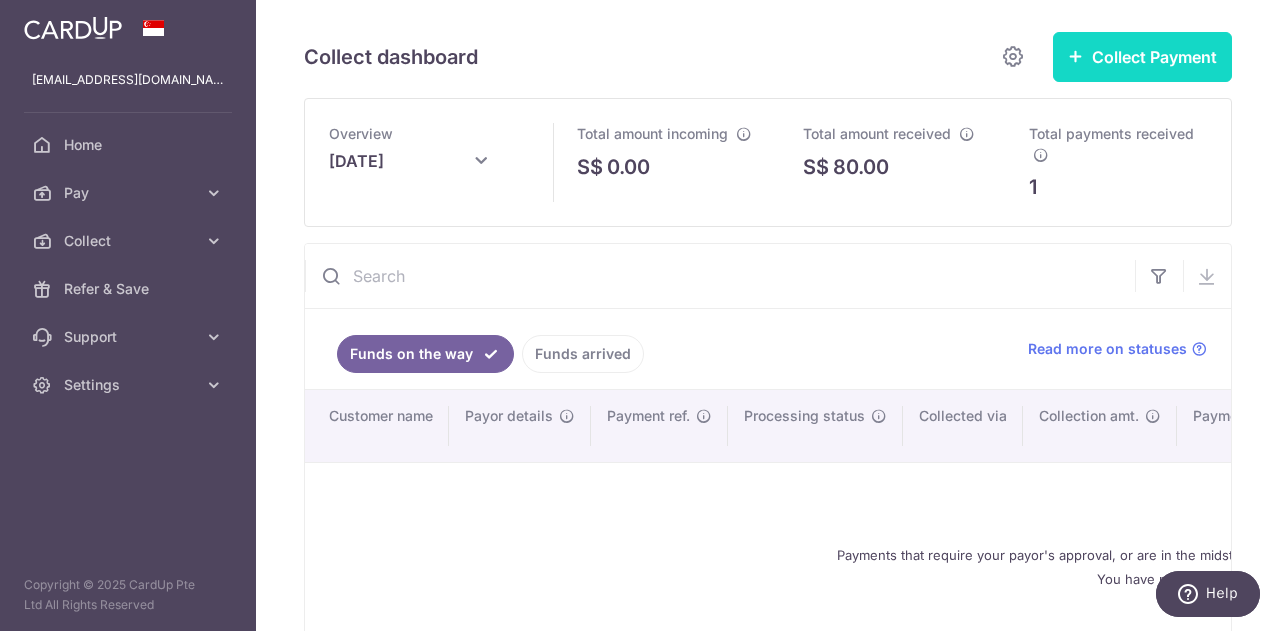 click on "Collect Payment" at bounding box center (1142, 57) 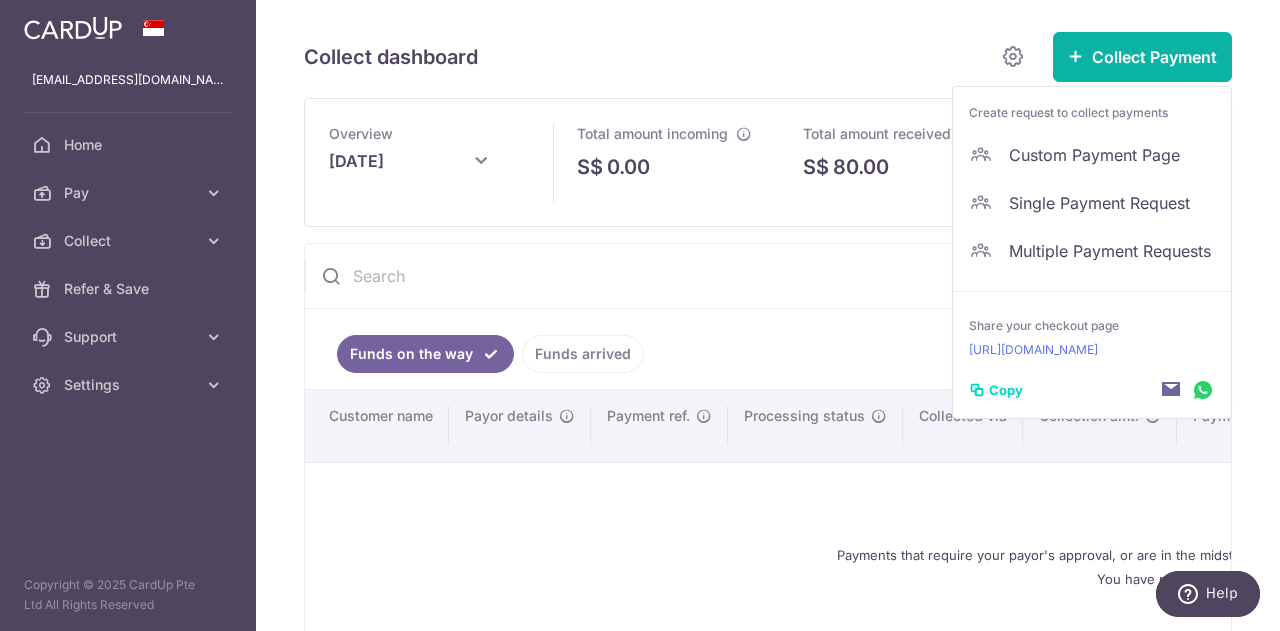 click on "Collect dashboard" at bounding box center [668, 57] 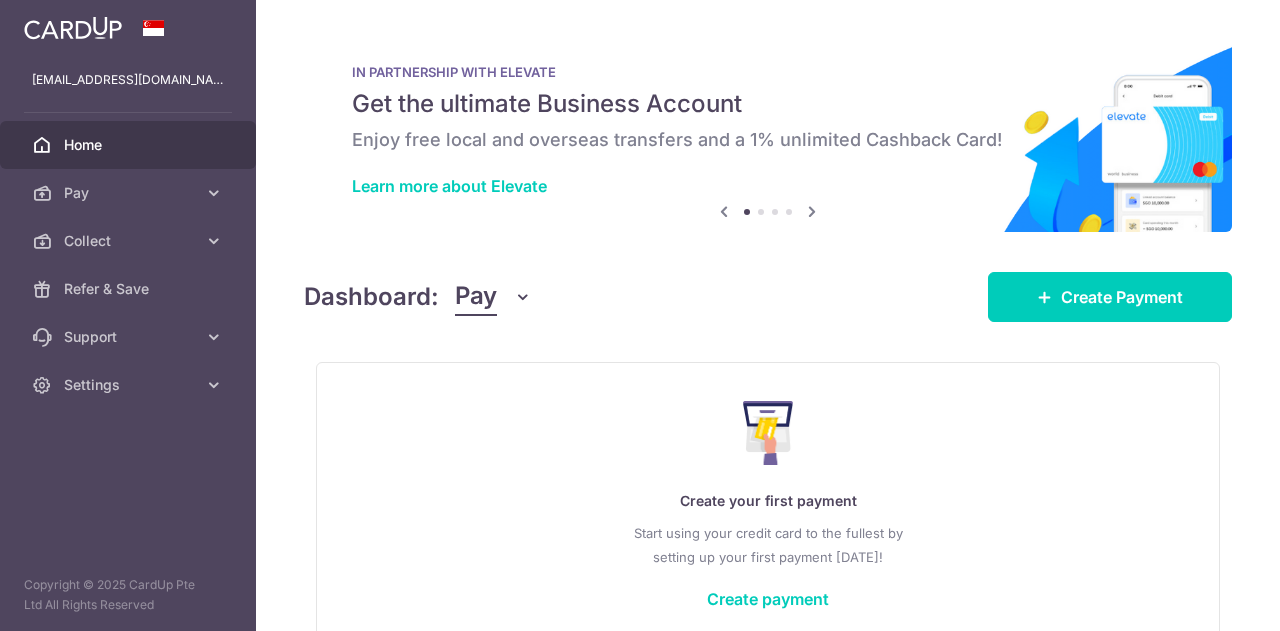 scroll, scrollTop: 0, scrollLeft: 0, axis: both 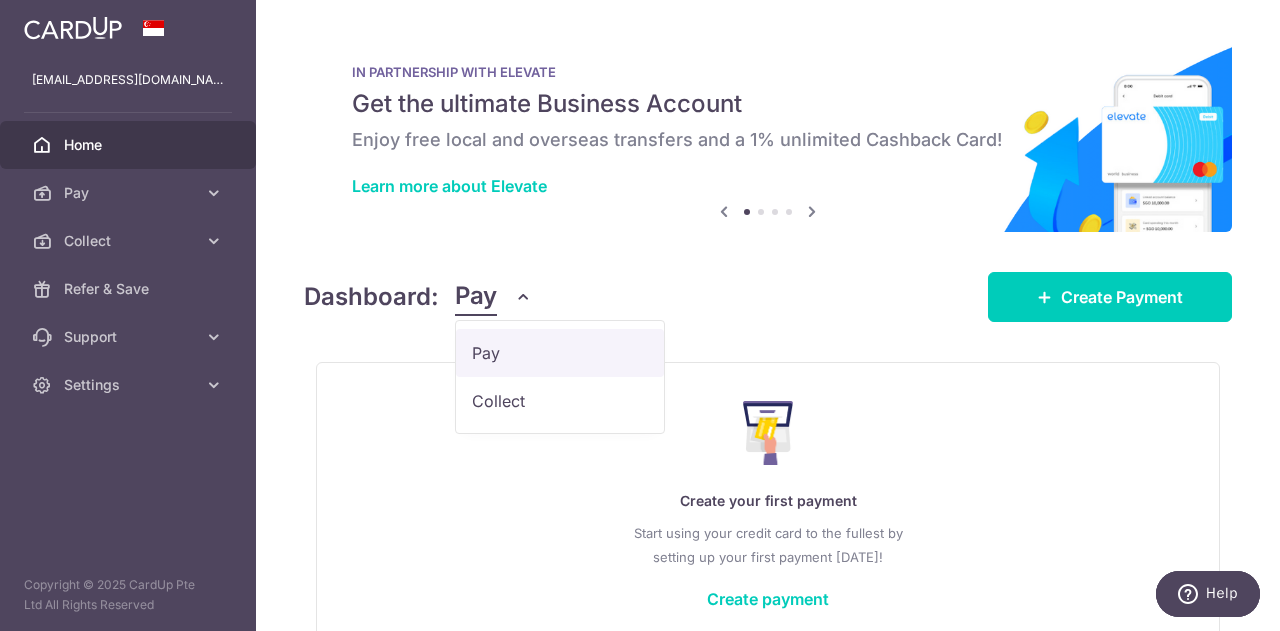 click on "Pay" at bounding box center (560, 353) 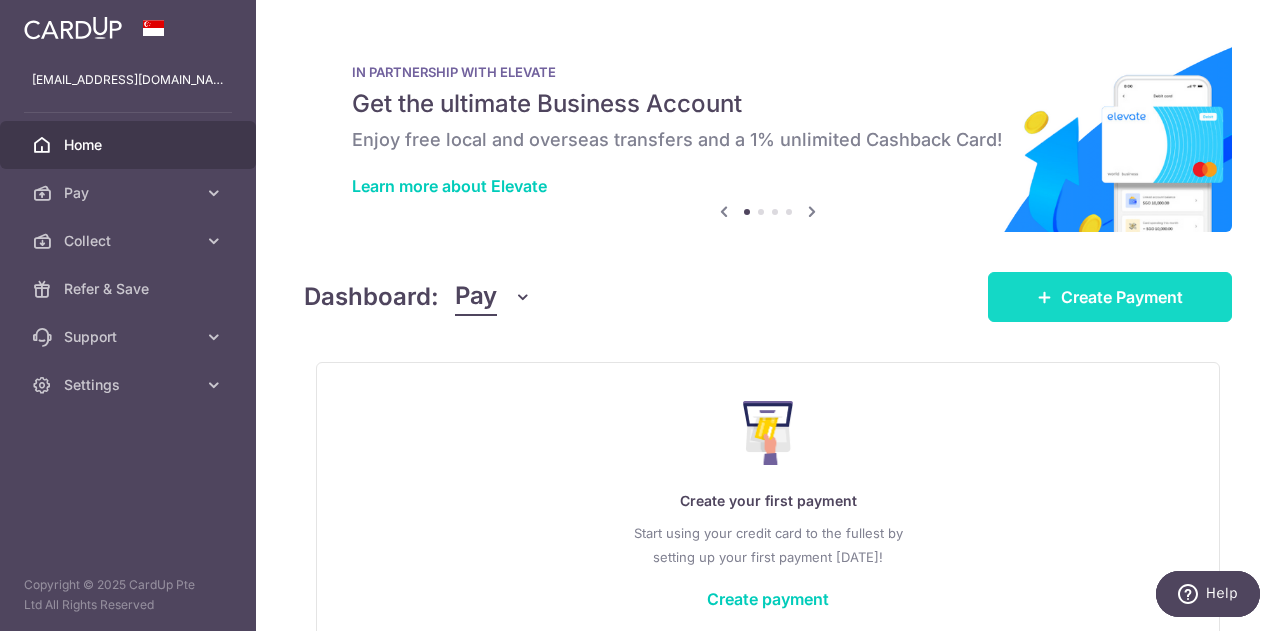 click on "Create Payment" at bounding box center (1122, 297) 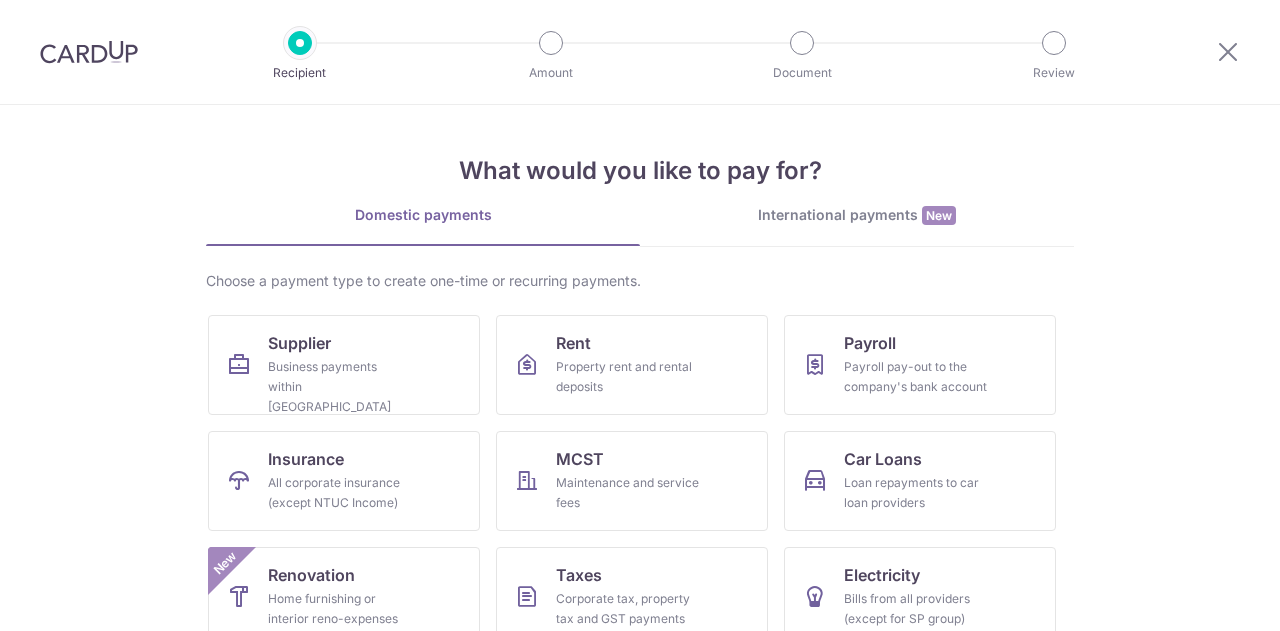 scroll, scrollTop: 0, scrollLeft: 0, axis: both 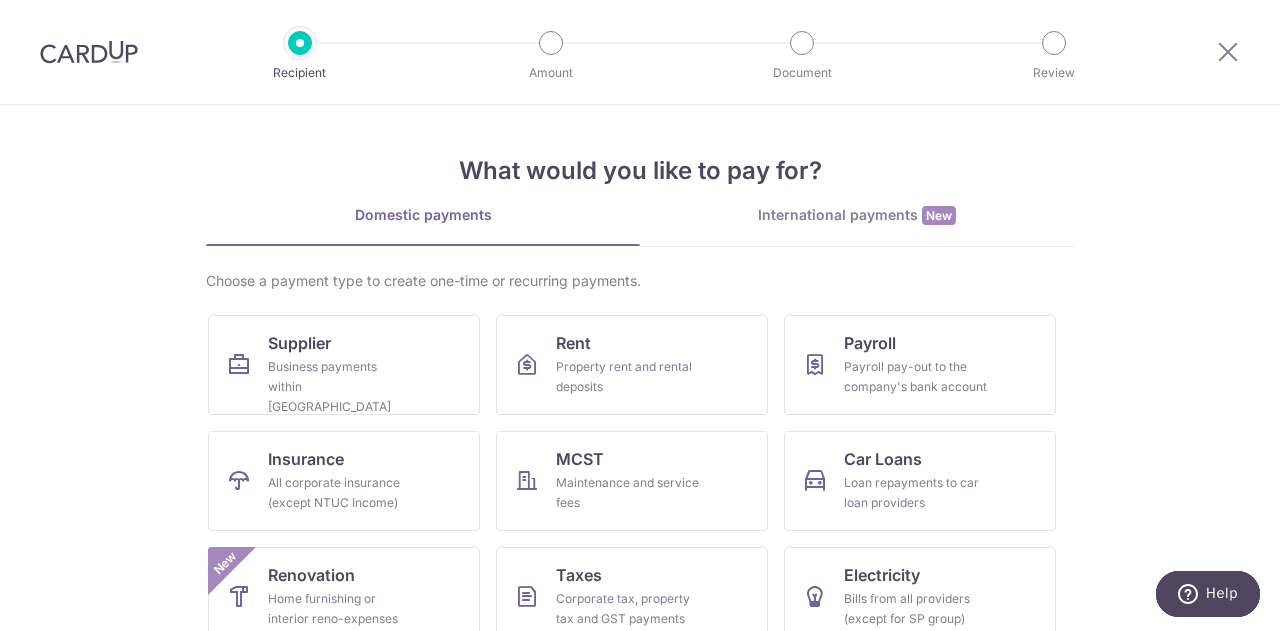 click on "International payments
New" at bounding box center (857, 225) 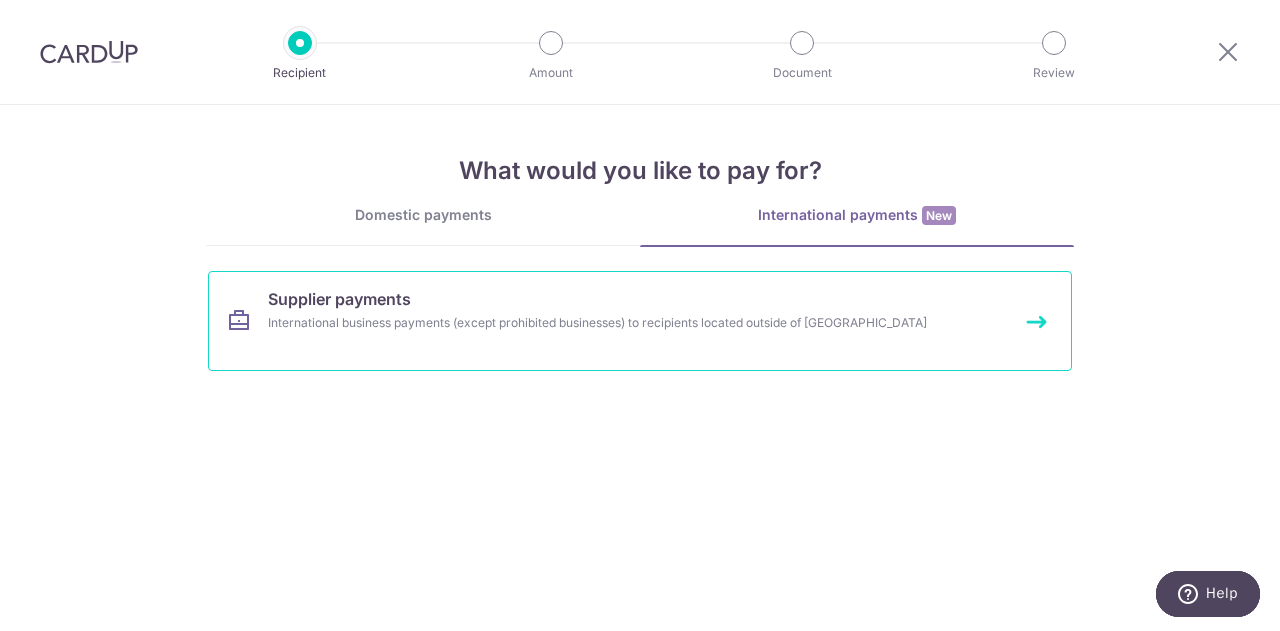 click on "Supplier payments International business payments (except prohibited businesses) to recipients located outside of Singapore" at bounding box center (640, 321) 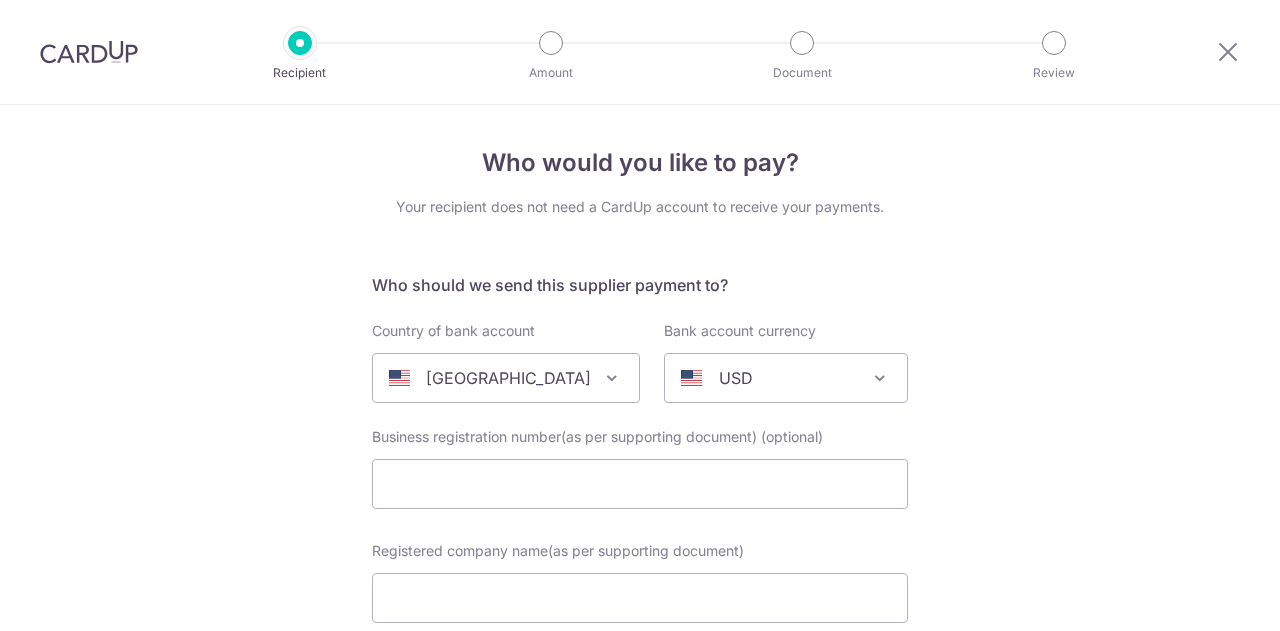 select 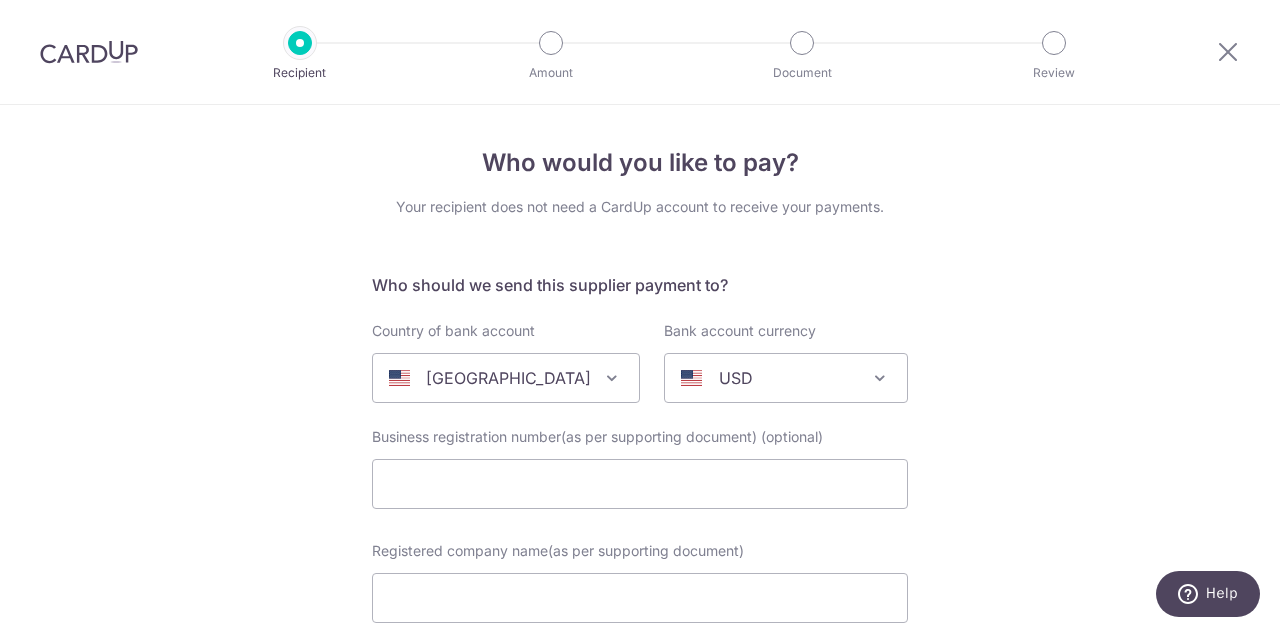 scroll, scrollTop: 0, scrollLeft: 0, axis: both 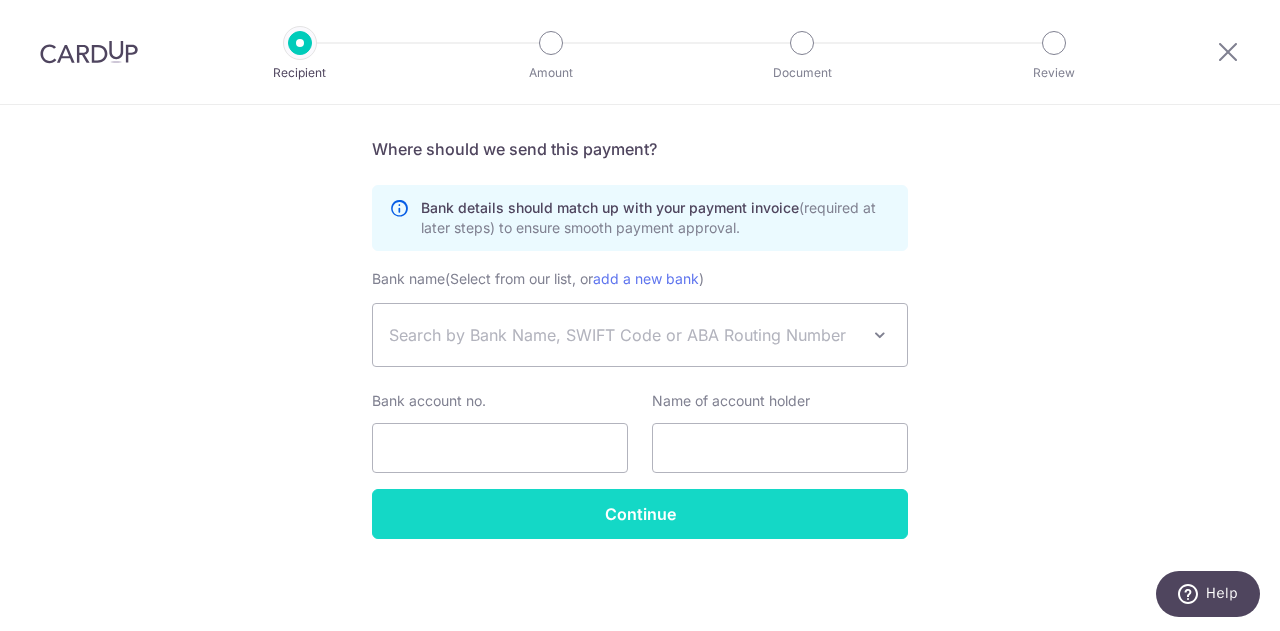 click on "Continue" at bounding box center [640, 514] 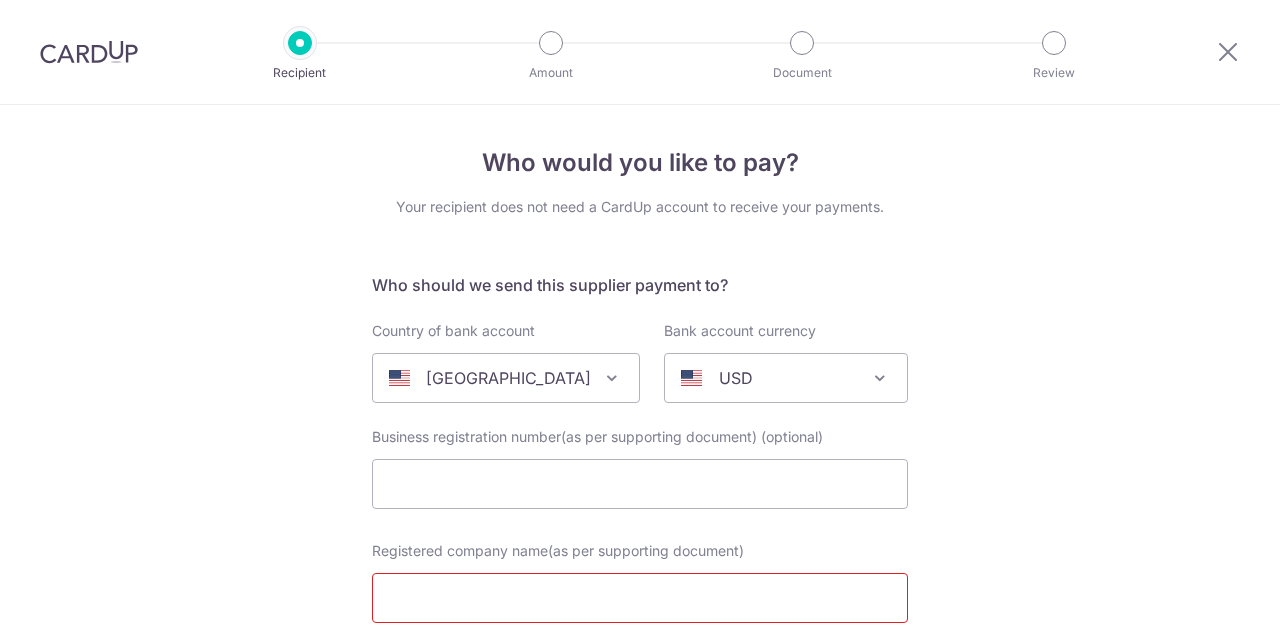 select 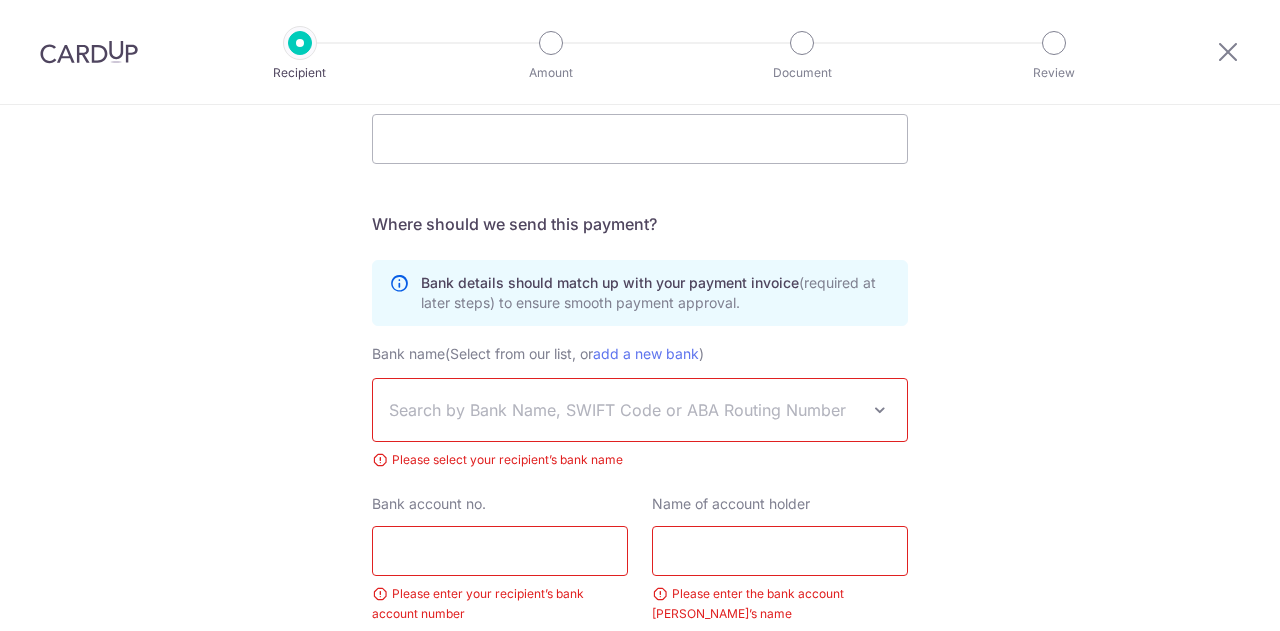 scroll, scrollTop: 0, scrollLeft: 0, axis: both 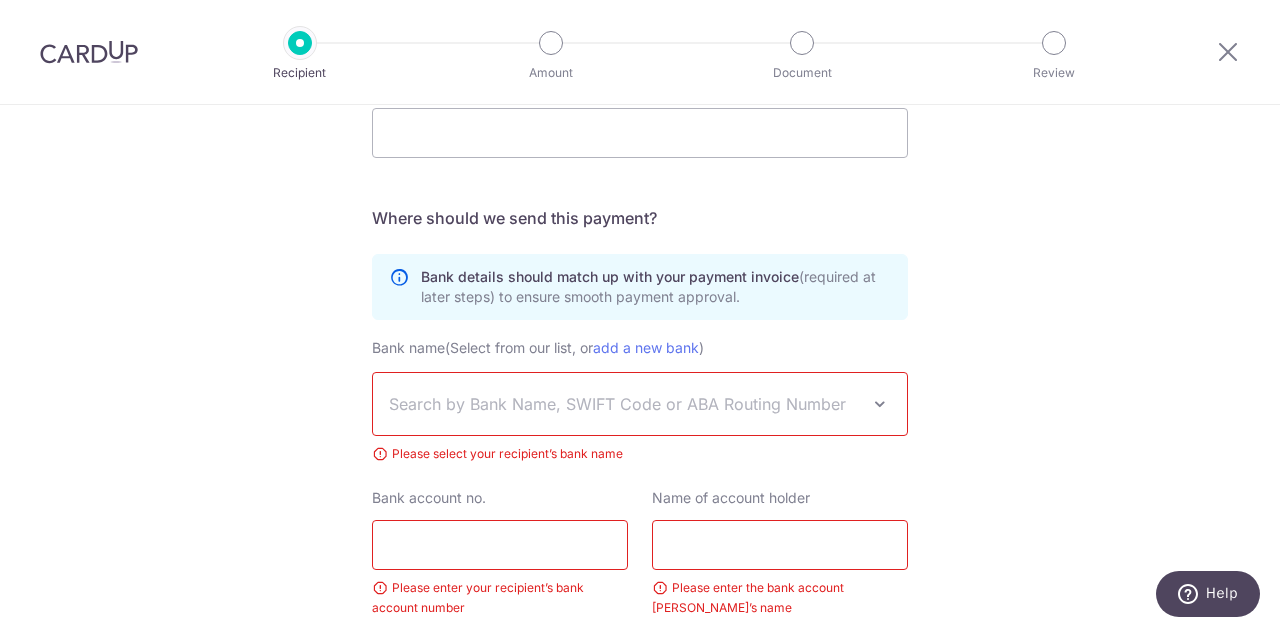 click on "Search by Bank Name, SWIFT Code or ABA Routing Number" at bounding box center (624, 404) 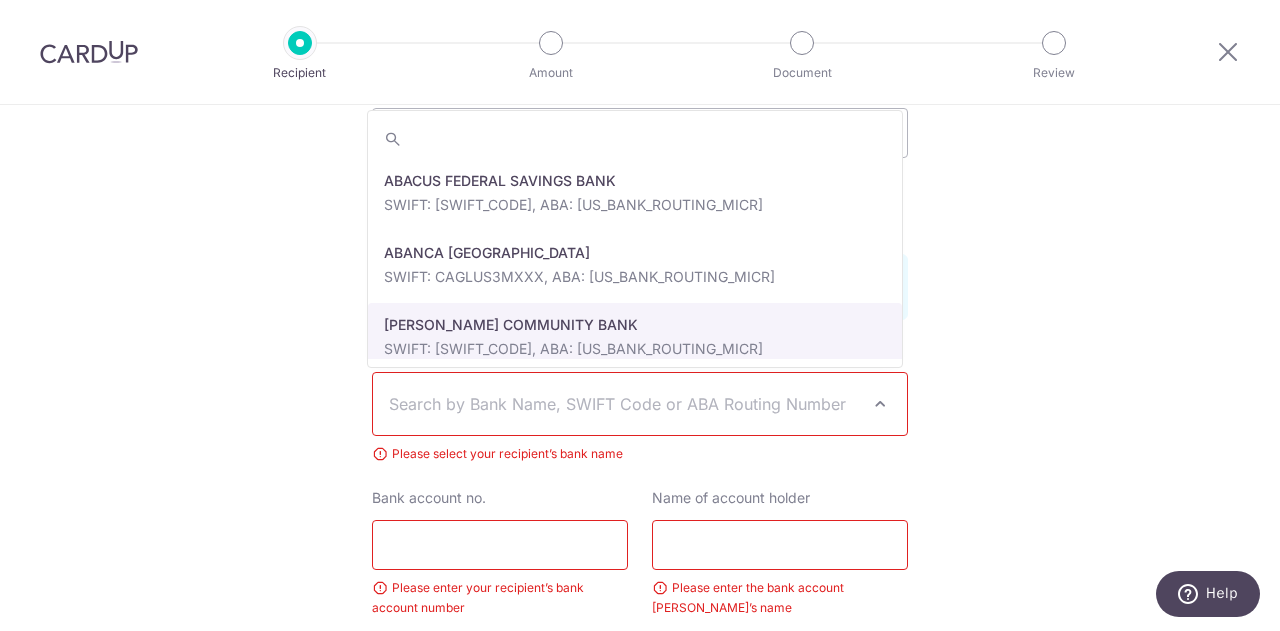 click on "Who would you like to pay?
Your recipient does not need a CardUp account to receive your payments.
Who should we send this supplier payment to?
Country of bank account
[GEOGRAPHIC_DATA]
[GEOGRAPHIC_DATA]
[GEOGRAPHIC_DATA]
[GEOGRAPHIC_DATA]
[GEOGRAPHIC_DATA]
[GEOGRAPHIC_DATA]
[GEOGRAPHIC_DATA]
[GEOGRAPHIC_DATA]
[GEOGRAPHIC_DATA]
[GEOGRAPHIC_DATA]
[GEOGRAPHIC_DATA]
[GEOGRAPHIC_DATA]
[GEOGRAPHIC_DATA]
[GEOGRAPHIC_DATA]
[GEOGRAPHIC_DATA]
[GEOGRAPHIC_DATA]
[GEOGRAPHIC_DATA]
[GEOGRAPHIC_DATA]
[GEOGRAPHIC_DATA]
[GEOGRAPHIC_DATA]
[GEOGRAPHIC_DATA]
[GEOGRAPHIC_DATA]
[GEOGRAPHIC_DATA]
[GEOGRAPHIC_DATA]
[GEOGRAPHIC_DATA]
[GEOGRAPHIC_DATA]
[GEOGRAPHIC_DATA]
[GEOGRAPHIC_DATA]
[GEOGRAPHIC_DATA]
[GEOGRAPHIC_DATA]
[GEOGRAPHIC_DATA]
[GEOGRAPHIC_DATA]
[GEOGRAPHIC_DATA]
[GEOGRAPHIC_DATA]
[GEOGRAPHIC_DATA]
[GEOGRAPHIC_DATA]
[GEOGRAPHIC_DATA]
[GEOGRAPHIC_DATA]
[GEOGRAPHIC_DATA]
[GEOGRAPHIC_DATA]
[US_STATE]
[GEOGRAPHIC_DATA]
[GEOGRAPHIC_DATA]
[GEOGRAPHIC_DATA]
[GEOGRAPHIC_DATA]
[GEOGRAPHIC_DATA]
[GEOGRAPHIC_DATA]
[GEOGRAPHIC_DATA]
[GEOGRAPHIC_DATA]
[GEOGRAPHIC_DATA]
[GEOGRAPHIC_DATA]
[GEOGRAPHIC_DATA]
[GEOGRAPHIC_DATA]
[GEOGRAPHIC_DATA]
[GEOGRAPHIC_DATA]
[GEOGRAPHIC_DATA]
[GEOGRAPHIC_DATA]
[GEOGRAPHIC_DATA]
[GEOGRAPHIC_DATA]
[GEOGRAPHIC_DATA]
[GEOGRAPHIC_DATA]
[GEOGRAPHIC_DATA]
[GEOGRAPHIC_DATA]" at bounding box center (640, -123) 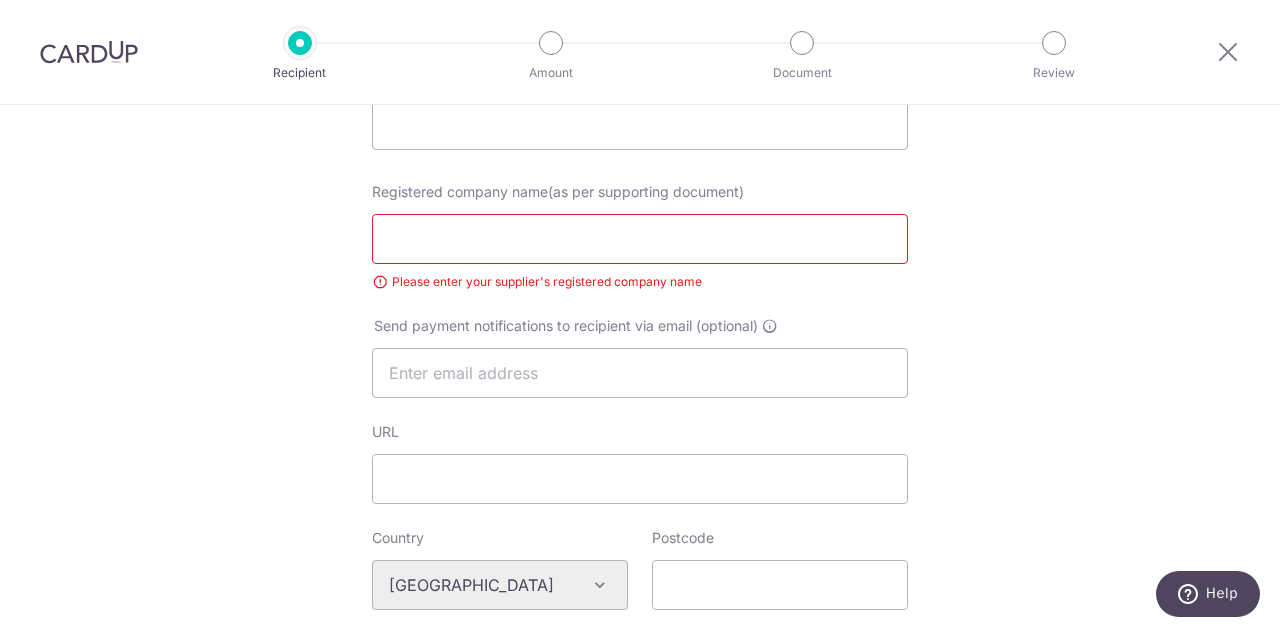 scroll, scrollTop: 0, scrollLeft: 0, axis: both 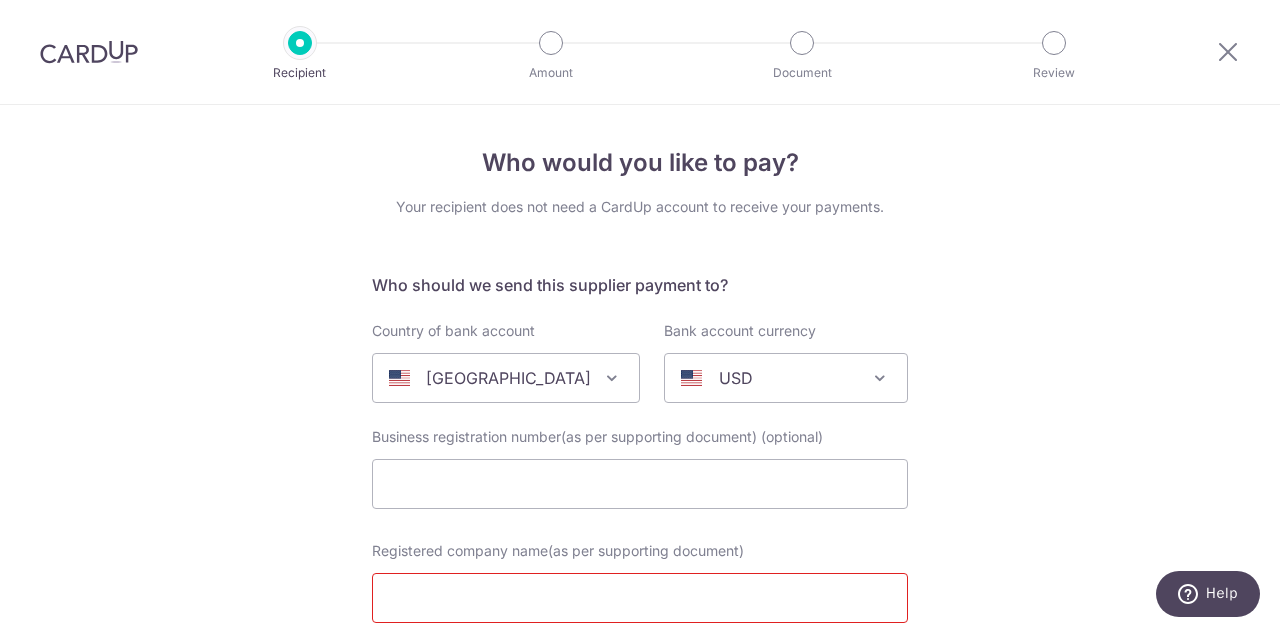 click on "Who would you like to pay?
Your recipient does not need a CardUp account to receive your payments.
Who should we send this supplier payment to?
Country of bank account
[GEOGRAPHIC_DATA]
[GEOGRAPHIC_DATA]
[GEOGRAPHIC_DATA]
[GEOGRAPHIC_DATA]
[GEOGRAPHIC_DATA]
[GEOGRAPHIC_DATA]
[GEOGRAPHIC_DATA]
[GEOGRAPHIC_DATA]
[GEOGRAPHIC_DATA]
[GEOGRAPHIC_DATA]
[GEOGRAPHIC_DATA]
[GEOGRAPHIC_DATA]
[GEOGRAPHIC_DATA]
[GEOGRAPHIC_DATA]
[GEOGRAPHIC_DATA]
[GEOGRAPHIC_DATA]
[GEOGRAPHIC_DATA]
[GEOGRAPHIC_DATA]
[GEOGRAPHIC_DATA]
[GEOGRAPHIC_DATA]
[GEOGRAPHIC_DATA]
[GEOGRAPHIC_DATA]
[GEOGRAPHIC_DATA]
[GEOGRAPHIC_DATA]
[GEOGRAPHIC_DATA]
[GEOGRAPHIC_DATA]
[GEOGRAPHIC_DATA]
[GEOGRAPHIC_DATA]
[GEOGRAPHIC_DATA]
[GEOGRAPHIC_DATA]
[GEOGRAPHIC_DATA]
[GEOGRAPHIC_DATA]
[GEOGRAPHIC_DATA]
[GEOGRAPHIC_DATA]
[GEOGRAPHIC_DATA]
[GEOGRAPHIC_DATA]
[GEOGRAPHIC_DATA]
[GEOGRAPHIC_DATA]
[GEOGRAPHIC_DATA]
[GEOGRAPHIC_DATA]
[US_STATE]
[GEOGRAPHIC_DATA]
[GEOGRAPHIC_DATA]
[GEOGRAPHIC_DATA]
[GEOGRAPHIC_DATA]
[GEOGRAPHIC_DATA]
[GEOGRAPHIC_DATA]
[GEOGRAPHIC_DATA]
[GEOGRAPHIC_DATA]
[GEOGRAPHIC_DATA]
[GEOGRAPHIC_DATA]
[GEOGRAPHIC_DATA]
[GEOGRAPHIC_DATA]
[GEOGRAPHIC_DATA]
[GEOGRAPHIC_DATA]
[GEOGRAPHIC_DATA]
[GEOGRAPHIC_DATA]
[GEOGRAPHIC_DATA]
[GEOGRAPHIC_DATA]
[GEOGRAPHIC_DATA]
[GEOGRAPHIC_DATA]
[GEOGRAPHIC_DATA]
[GEOGRAPHIC_DATA]" at bounding box center [640, 1006] 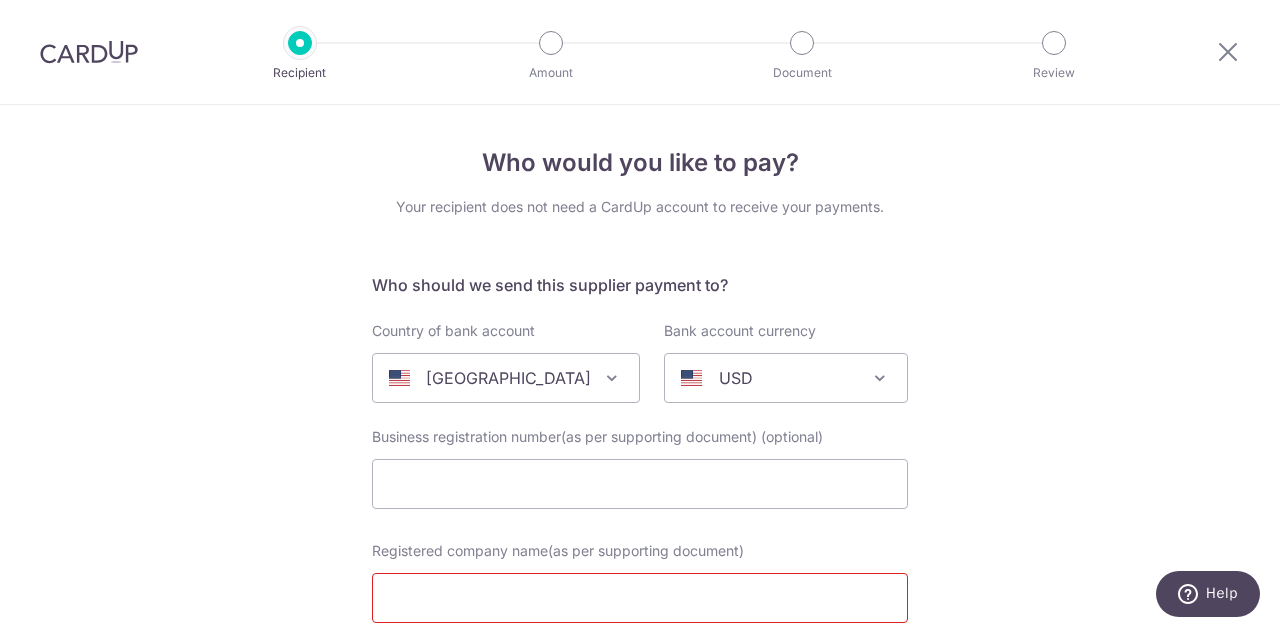 click on "Who would you like to pay?
Your recipient does not need a CardUp account to receive your payments.
Who should we send this supplier payment to?
Country of bank account
[GEOGRAPHIC_DATA]
[GEOGRAPHIC_DATA]
[GEOGRAPHIC_DATA]
[GEOGRAPHIC_DATA]
[GEOGRAPHIC_DATA]
[GEOGRAPHIC_DATA]
[GEOGRAPHIC_DATA]
[GEOGRAPHIC_DATA]
[GEOGRAPHIC_DATA]
[GEOGRAPHIC_DATA]
[GEOGRAPHIC_DATA]
[GEOGRAPHIC_DATA]
[GEOGRAPHIC_DATA]
[GEOGRAPHIC_DATA]
[GEOGRAPHIC_DATA]
[GEOGRAPHIC_DATA]
[GEOGRAPHIC_DATA]
[GEOGRAPHIC_DATA]
[GEOGRAPHIC_DATA]
[GEOGRAPHIC_DATA]
[GEOGRAPHIC_DATA]
[GEOGRAPHIC_DATA]
[GEOGRAPHIC_DATA]
[GEOGRAPHIC_DATA]
[GEOGRAPHIC_DATA]
[GEOGRAPHIC_DATA]
[GEOGRAPHIC_DATA]
[GEOGRAPHIC_DATA]
[GEOGRAPHIC_DATA]
[GEOGRAPHIC_DATA]
[GEOGRAPHIC_DATA]
[GEOGRAPHIC_DATA]
[GEOGRAPHIC_DATA]
[GEOGRAPHIC_DATA]
[GEOGRAPHIC_DATA]
[GEOGRAPHIC_DATA]
[GEOGRAPHIC_DATA]
[GEOGRAPHIC_DATA]
[GEOGRAPHIC_DATA]
[GEOGRAPHIC_DATA]
[US_STATE]
[GEOGRAPHIC_DATA]
[GEOGRAPHIC_DATA]
[GEOGRAPHIC_DATA]
[GEOGRAPHIC_DATA]
[GEOGRAPHIC_DATA]
[GEOGRAPHIC_DATA]
[GEOGRAPHIC_DATA]
[GEOGRAPHIC_DATA]
[GEOGRAPHIC_DATA]
[GEOGRAPHIC_DATA]
[GEOGRAPHIC_DATA]
[GEOGRAPHIC_DATA]
[GEOGRAPHIC_DATA]
[GEOGRAPHIC_DATA]
[GEOGRAPHIC_DATA]
[GEOGRAPHIC_DATA]
[GEOGRAPHIC_DATA]
[GEOGRAPHIC_DATA]
[GEOGRAPHIC_DATA]
[GEOGRAPHIC_DATA]
[GEOGRAPHIC_DATA]
[GEOGRAPHIC_DATA]" at bounding box center (640, 1006) 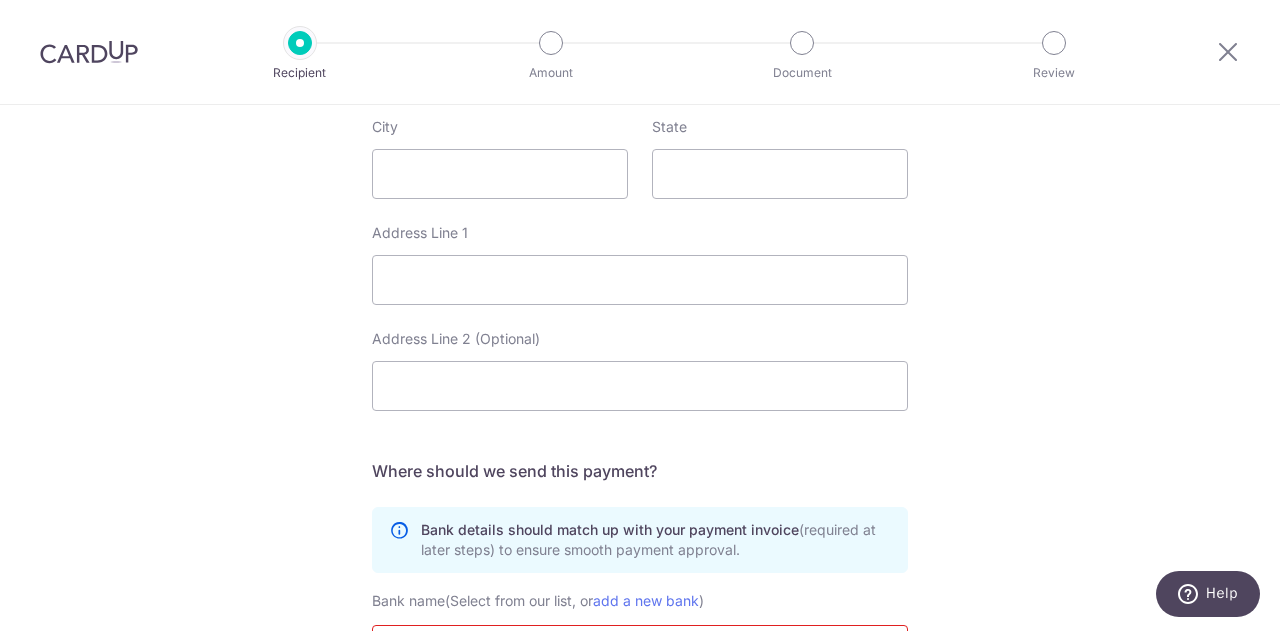 scroll, scrollTop: 1274, scrollLeft: 0, axis: vertical 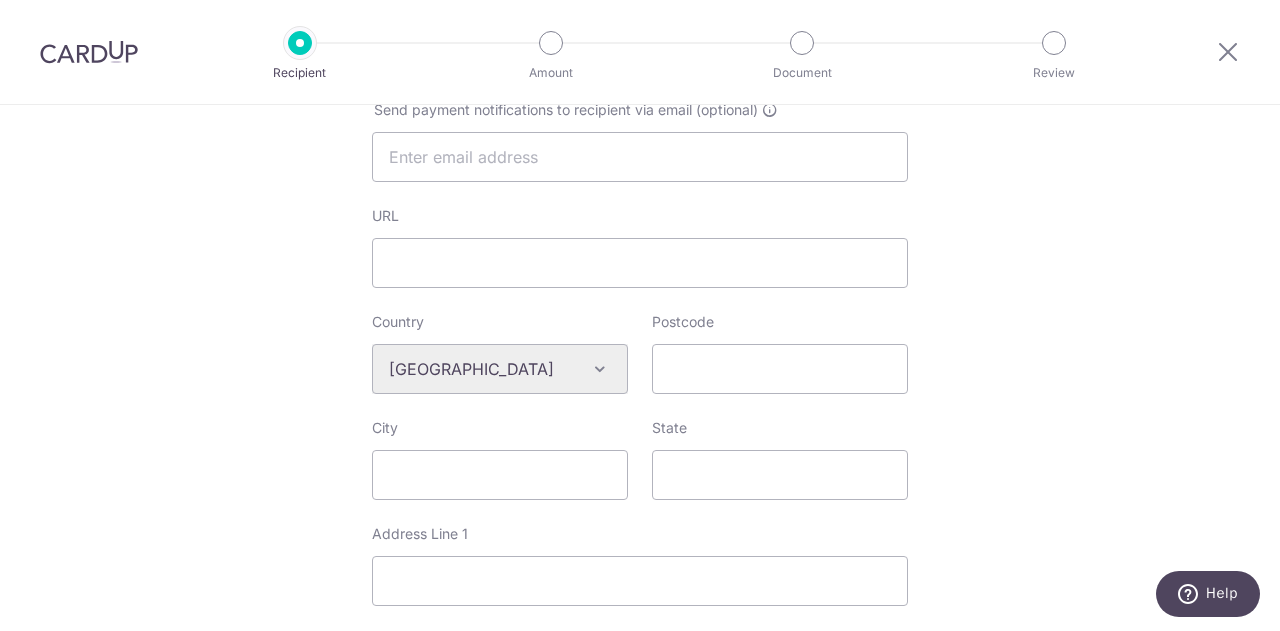 click at bounding box center (89, 52) 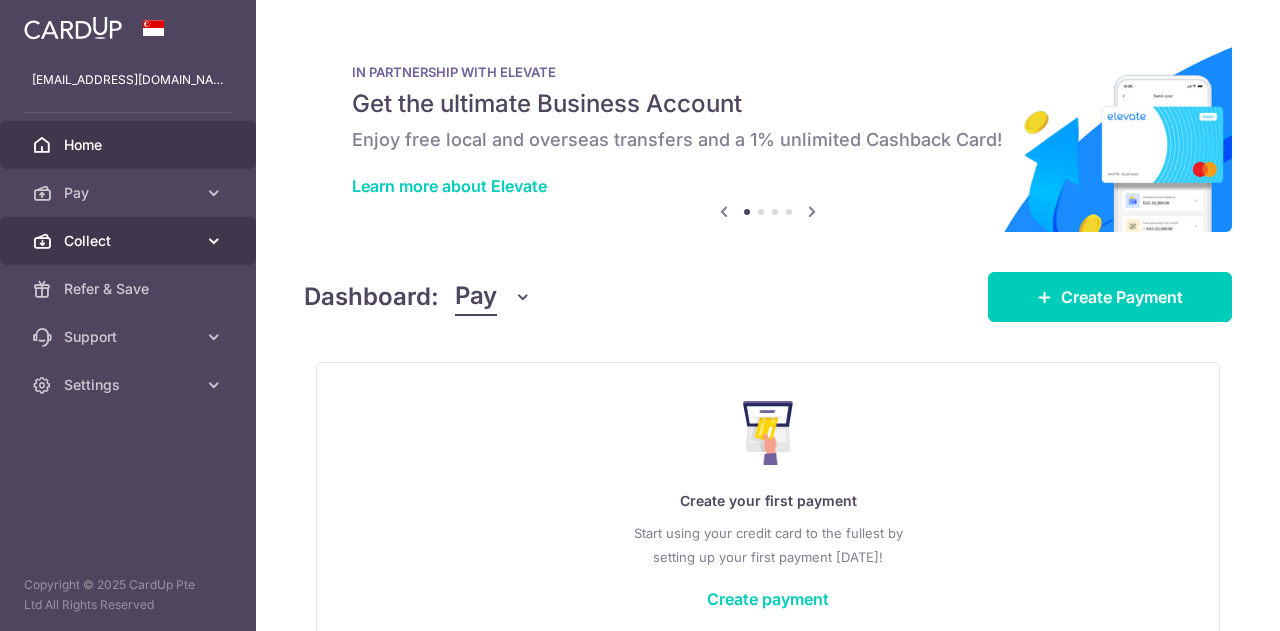 scroll, scrollTop: 0, scrollLeft: 0, axis: both 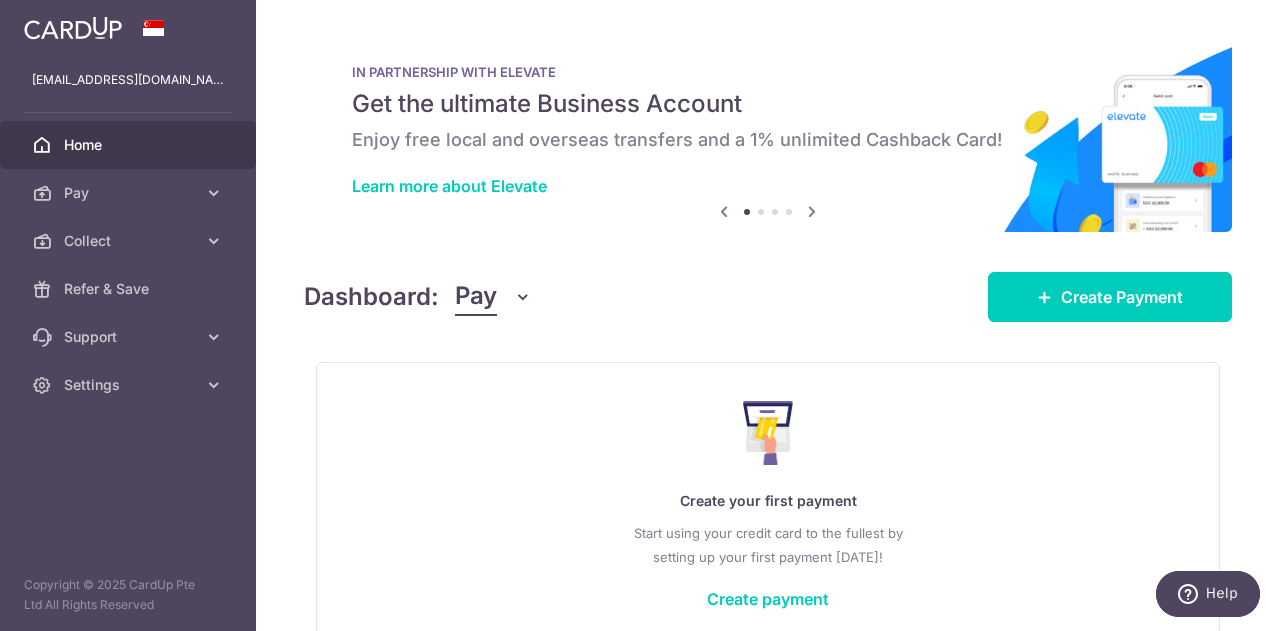 click at bounding box center (73, 28) 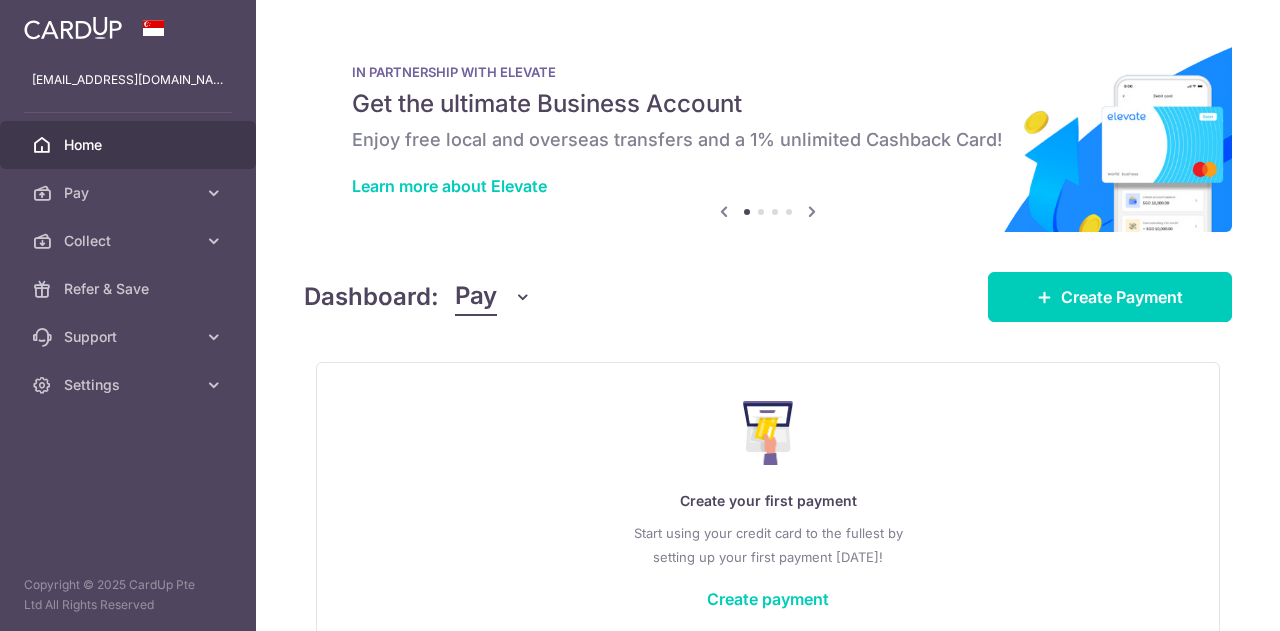 scroll, scrollTop: 0, scrollLeft: 0, axis: both 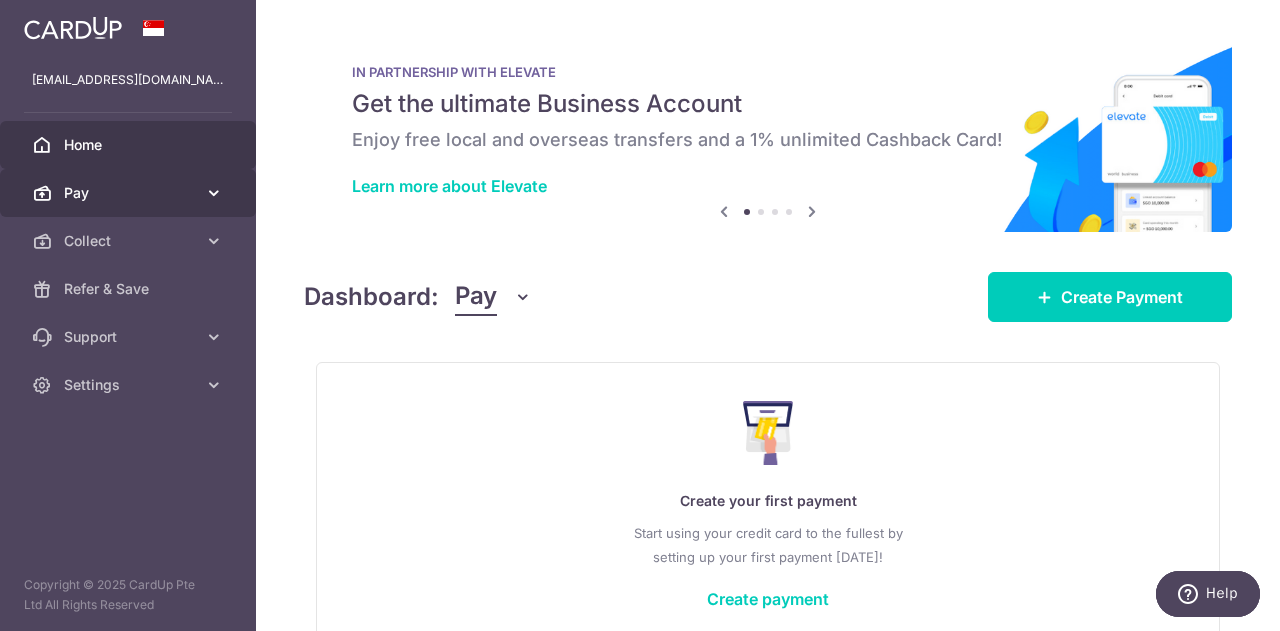 click on "Pay" at bounding box center (130, 193) 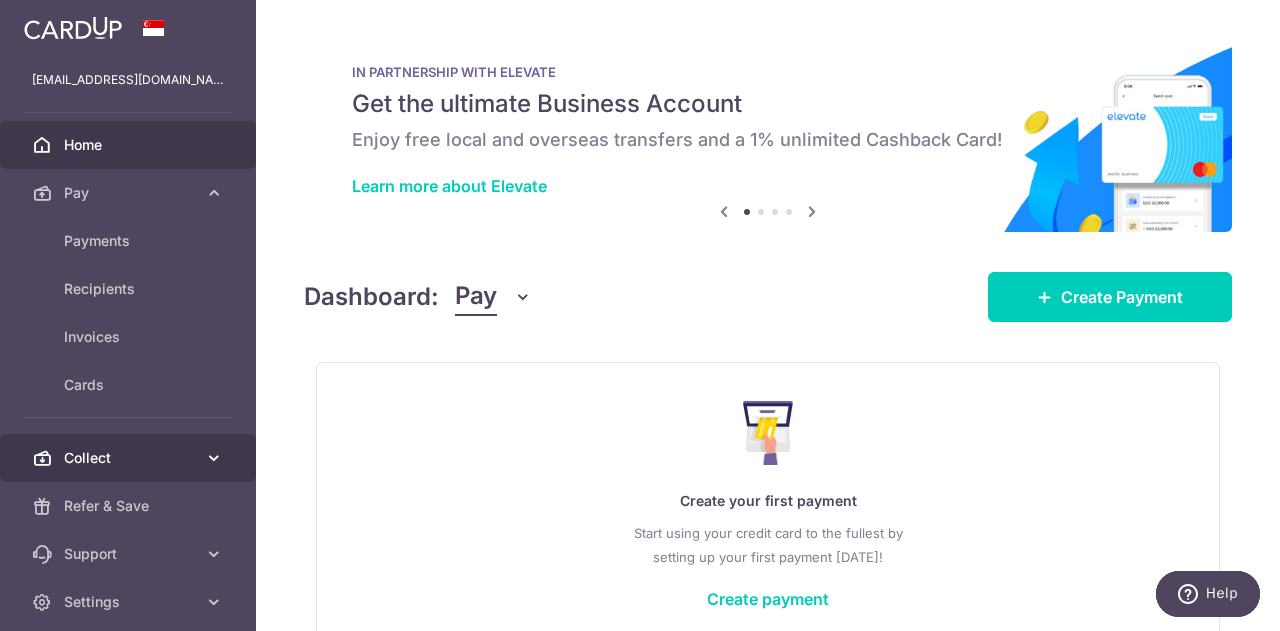 click on "Collect" at bounding box center (128, 458) 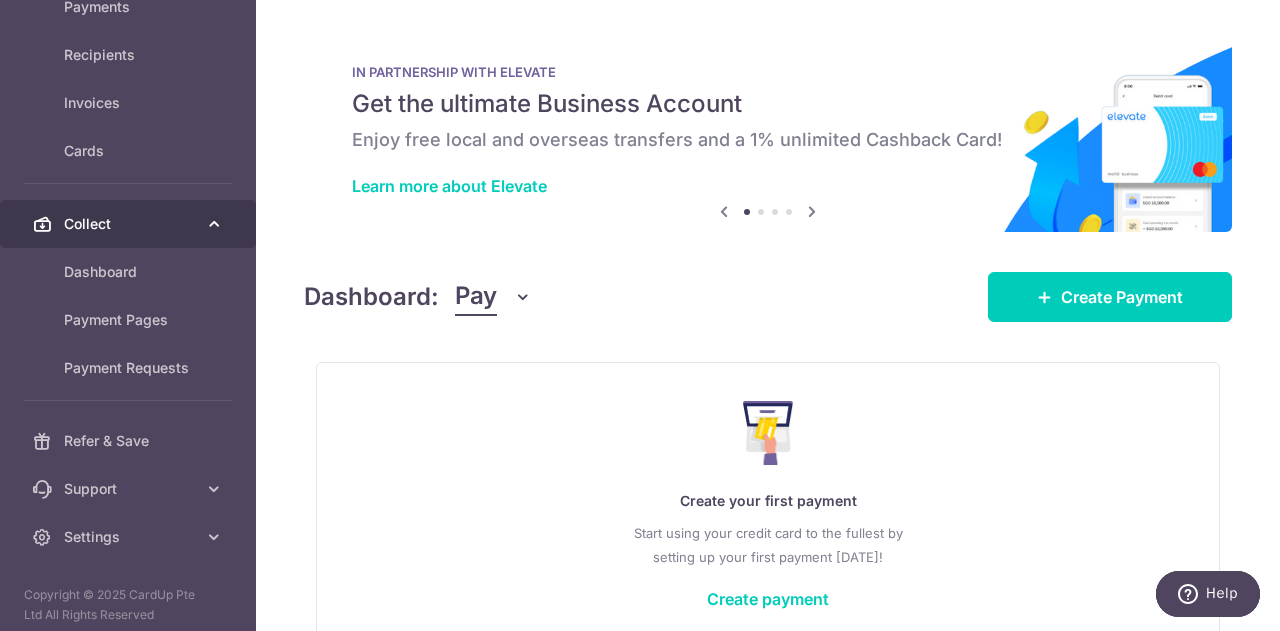 scroll, scrollTop: 242, scrollLeft: 0, axis: vertical 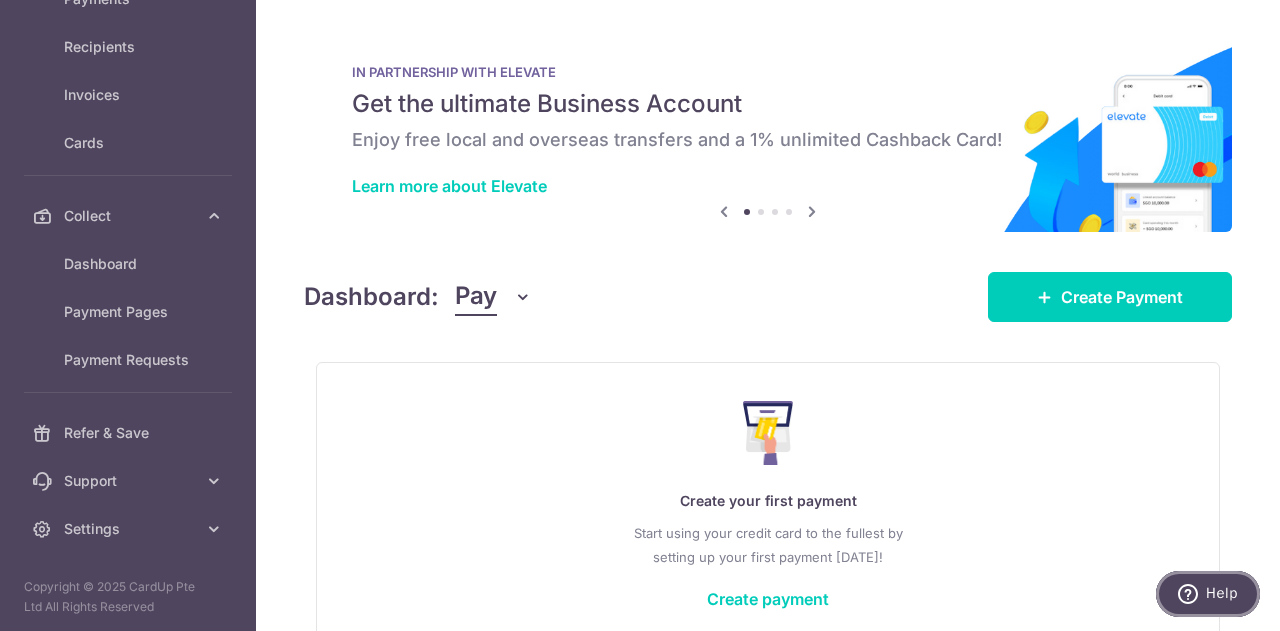 click on "Help" at bounding box center (1208, 594) 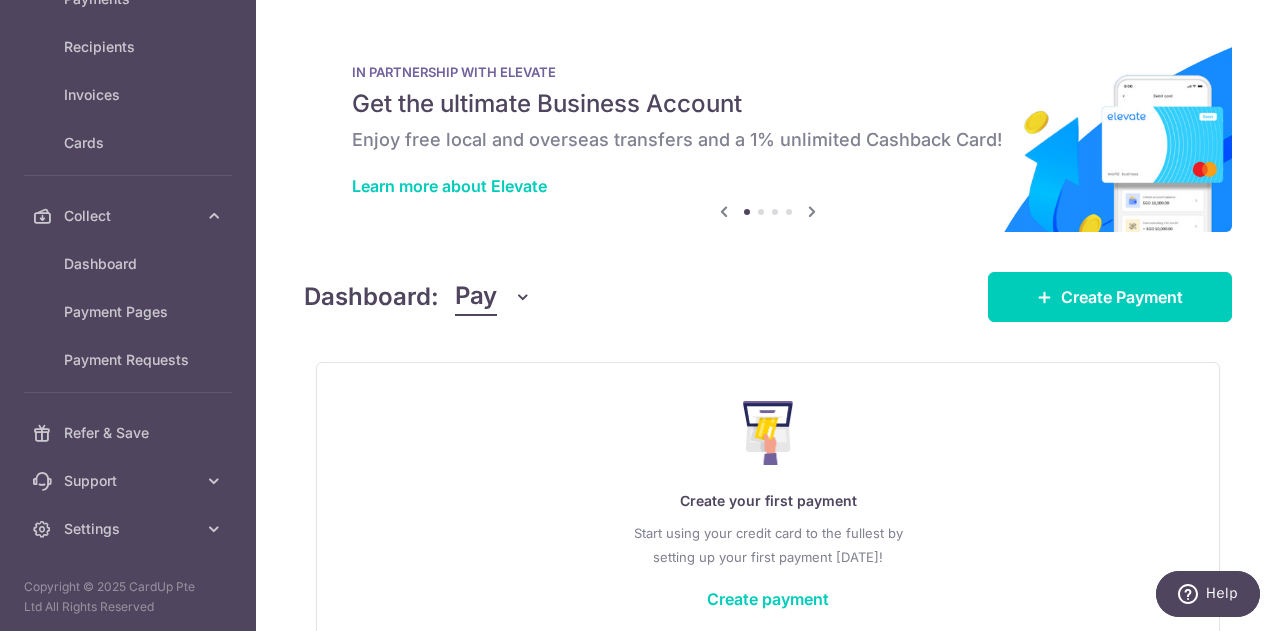 scroll, scrollTop: 0, scrollLeft: 0, axis: both 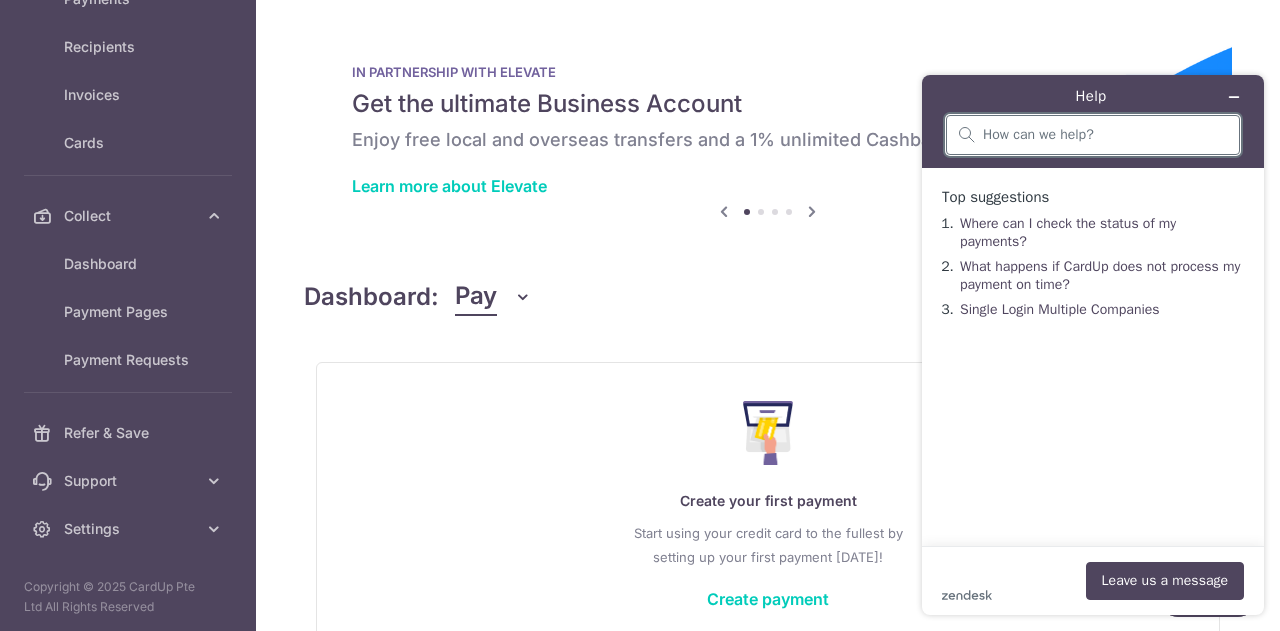 click at bounding box center (1105, 135) 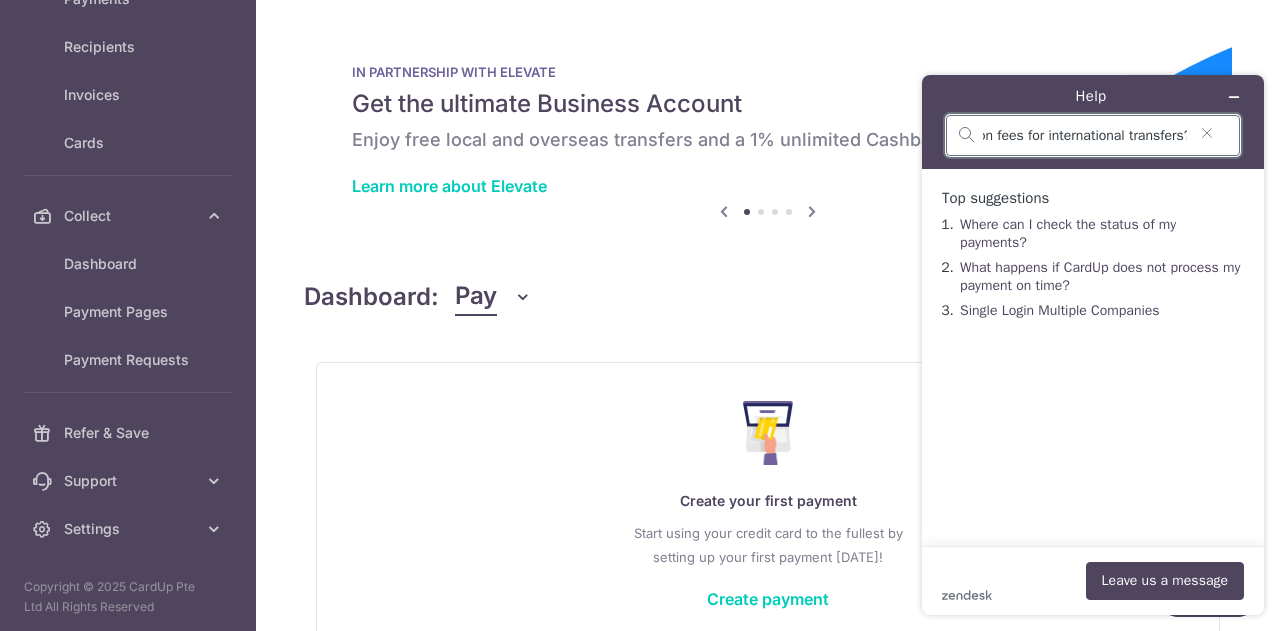 type on "what is the transaction fees for international transfers?" 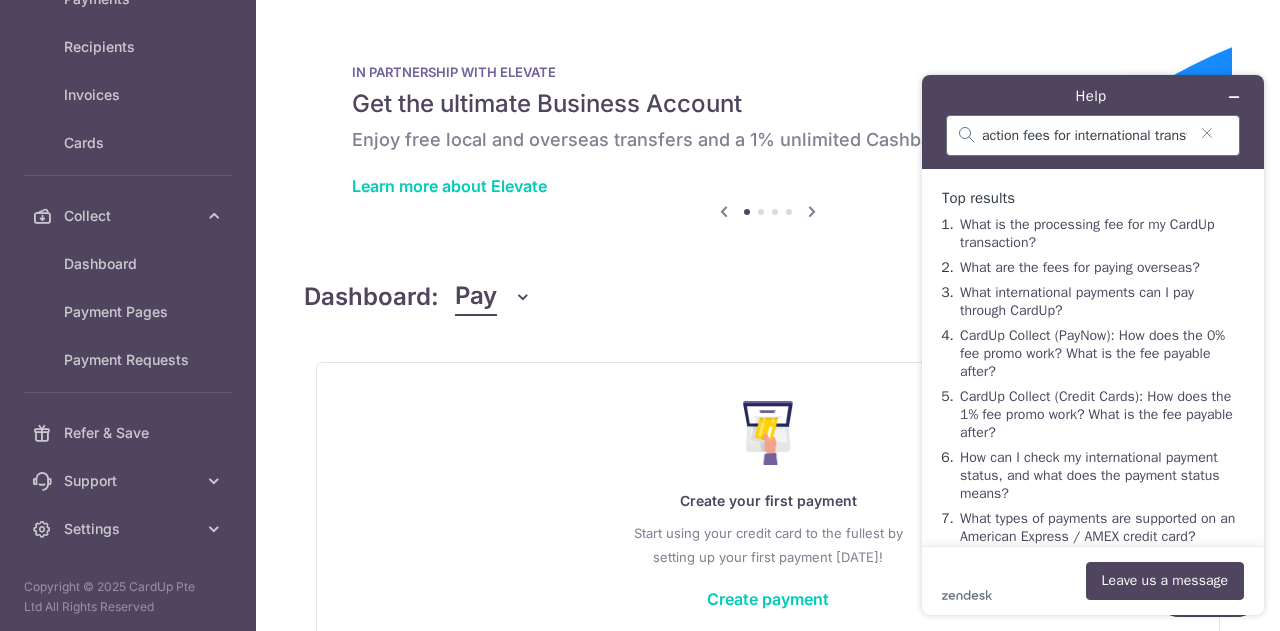 scroll, scrollTop: 0, scrollLeft: 0, axis: both 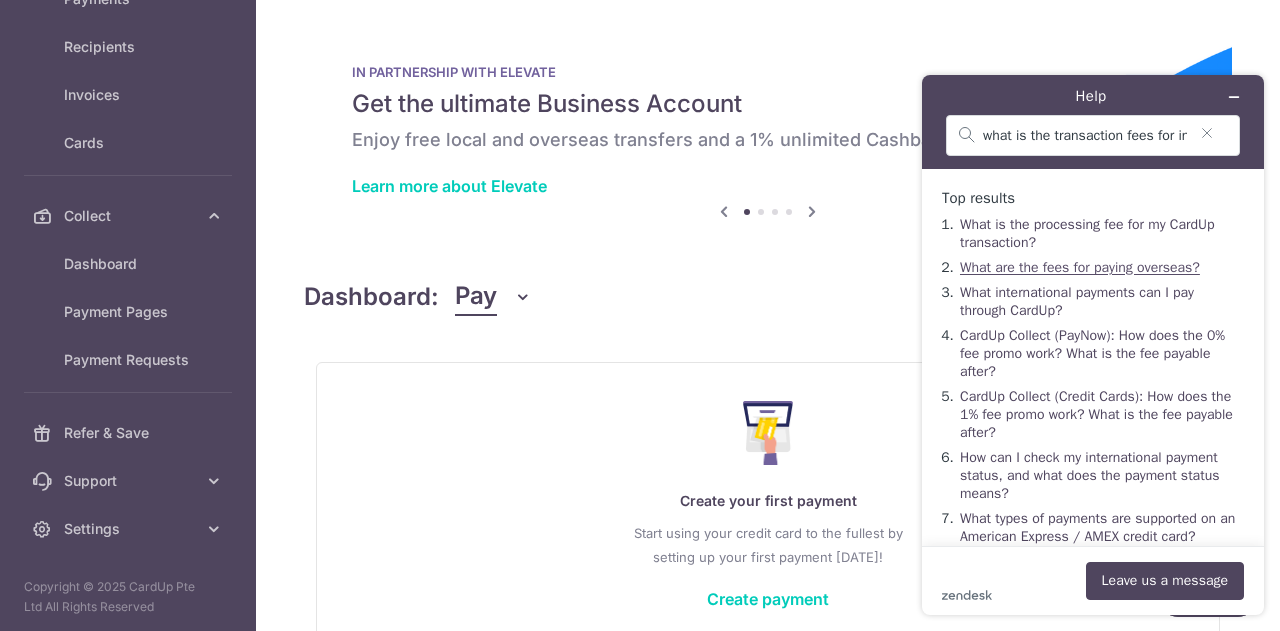 click on "What are the fees for paying overseas?" at bounding box center (1080, 267) 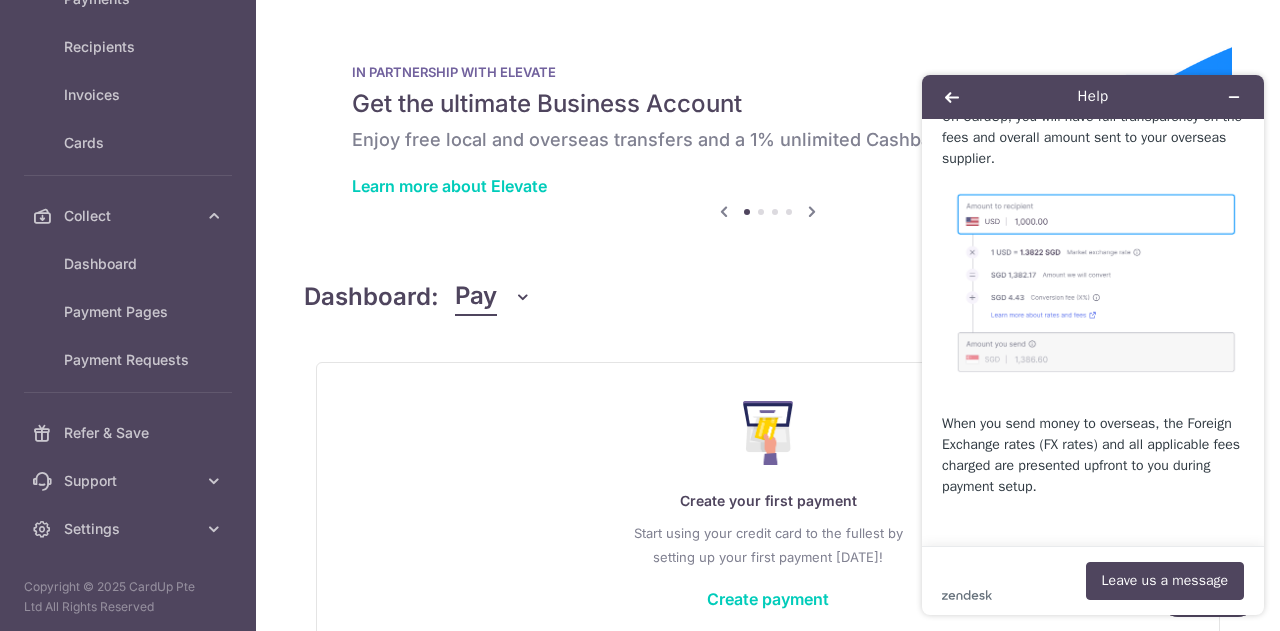 scroll, scrollTop: 199, scrollLeft: 0, axis: vertical 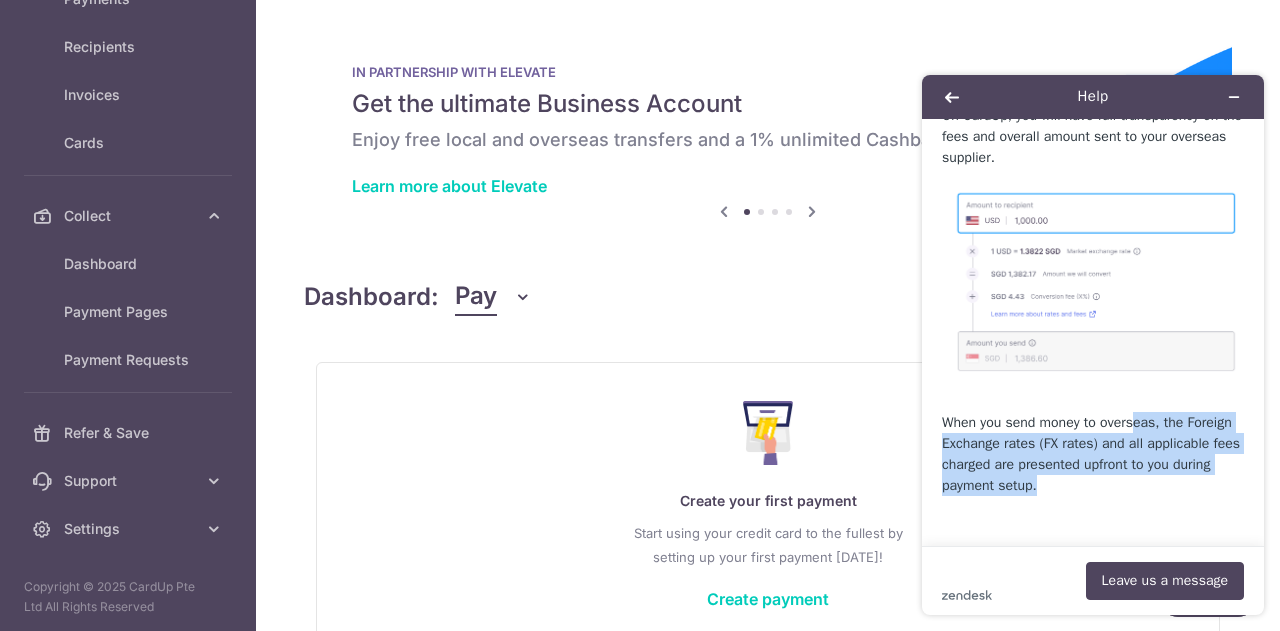 drag, startPoint x: 1138, startPoint y: 423, endPoint x: 1102, endPoint y: 483, distance: 69.97142 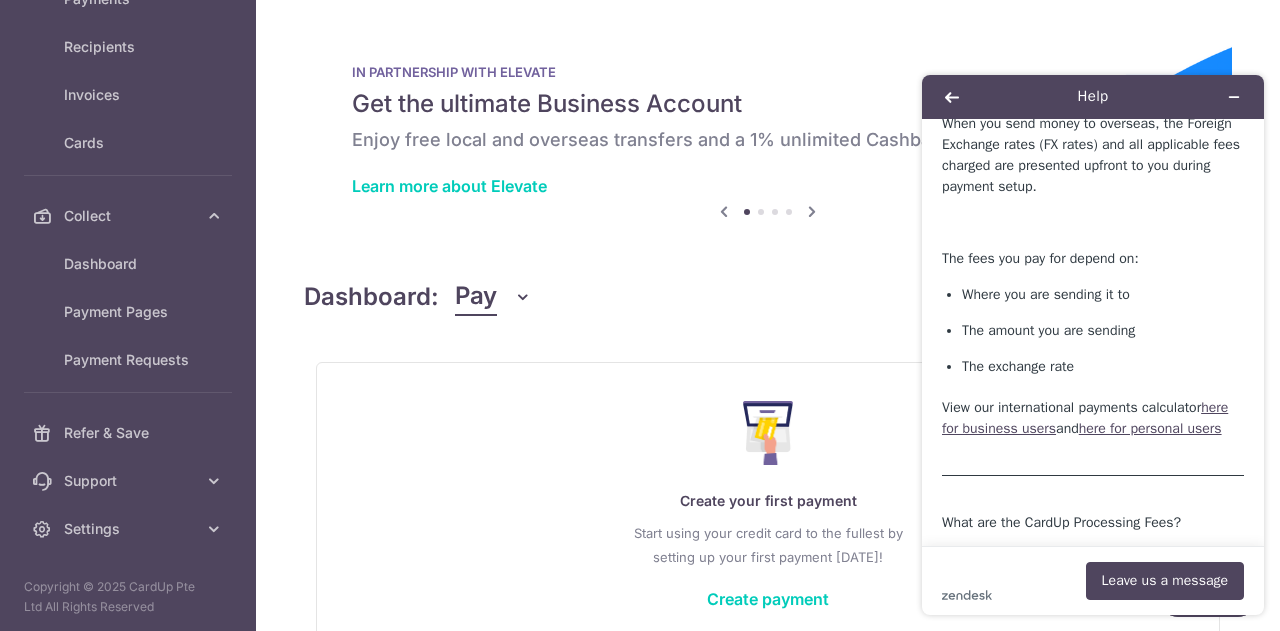 scroll, scrollTop: 499, scrollLeft: 0, axis: vertical 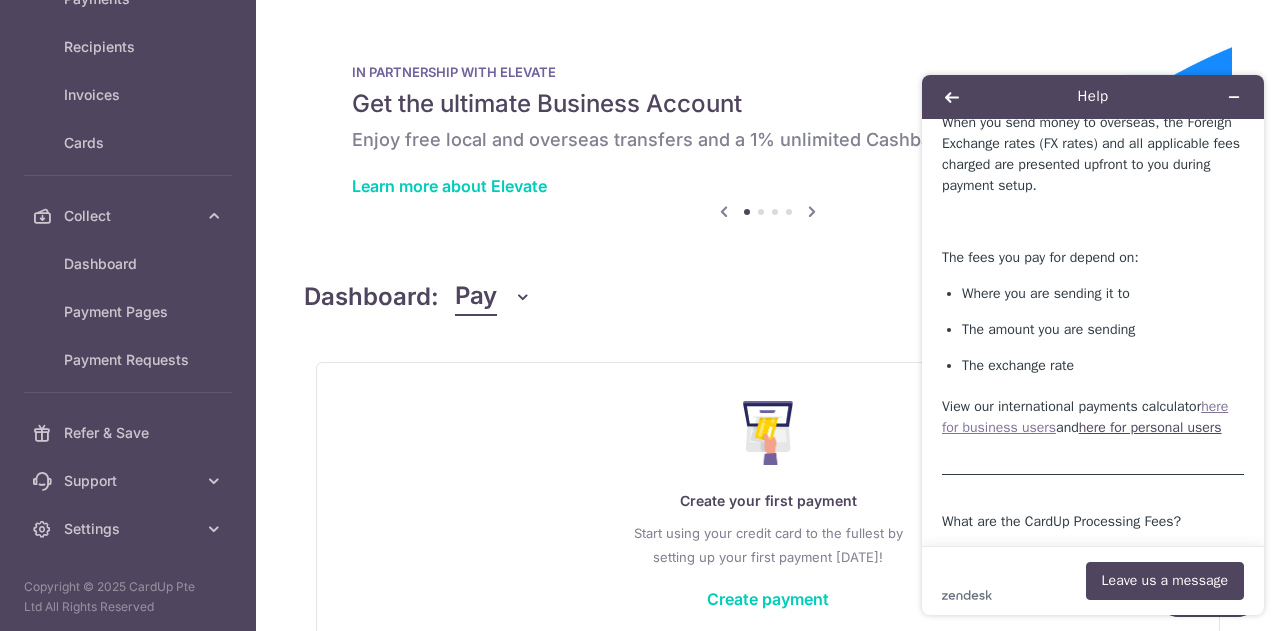click on "here for business users" at bounding box center (1085, 417) 